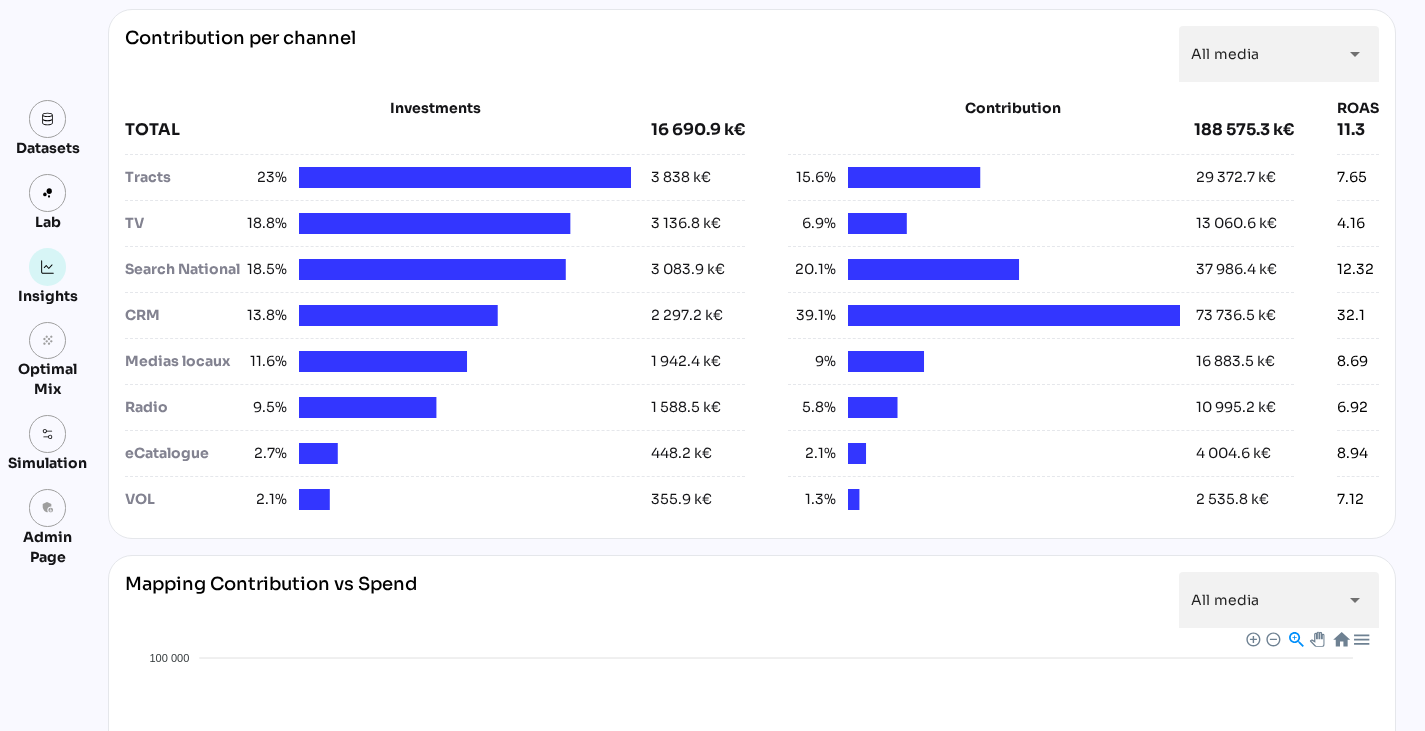 scroll, scrollTop: 765, scrollLeft: 0, axis: vertical 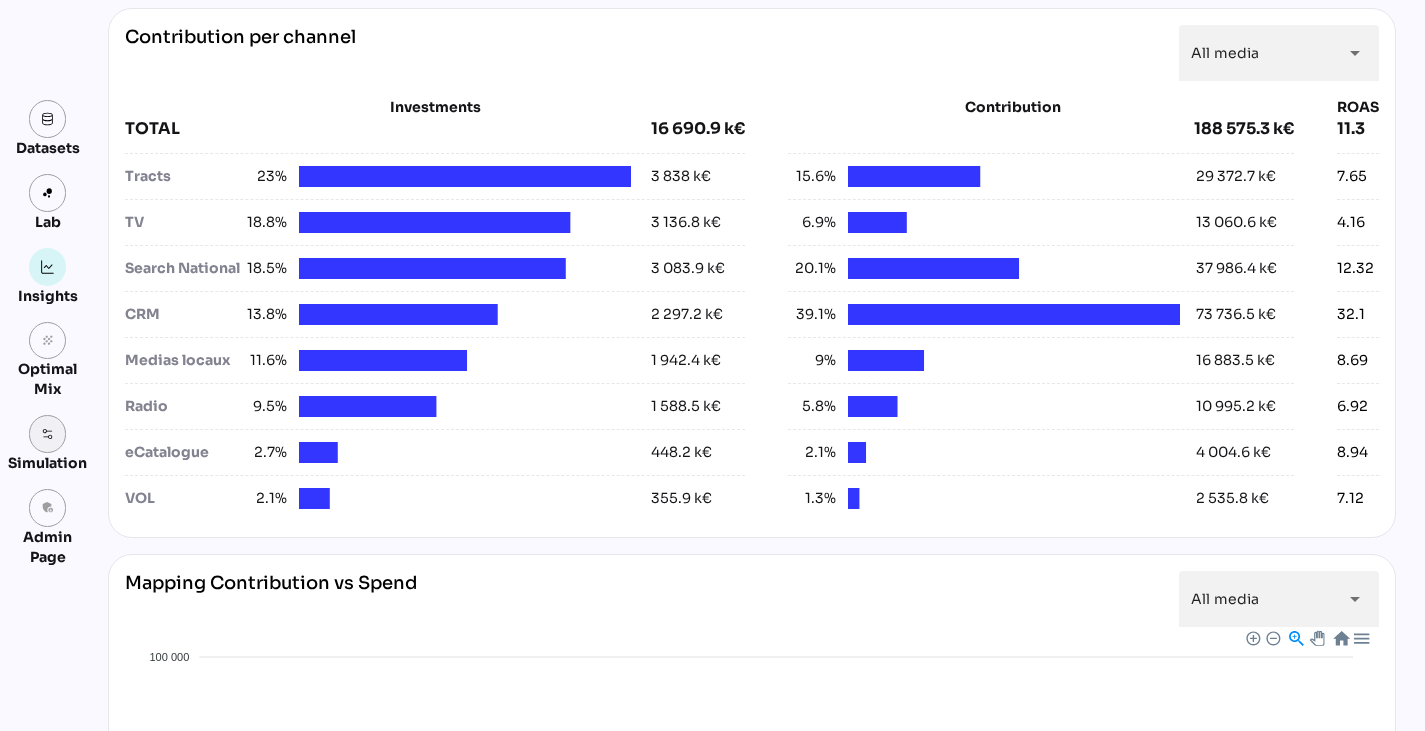 click at bounding box center [48, 434] 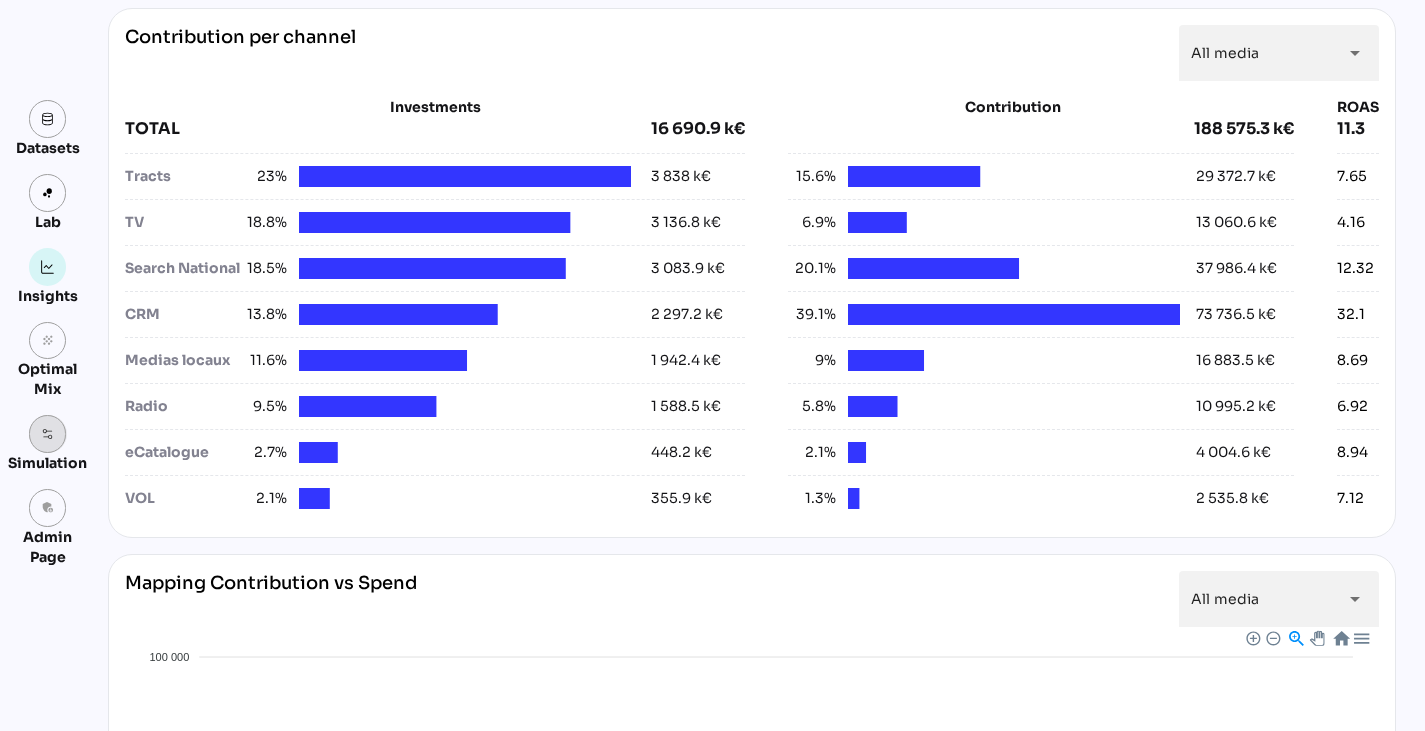 scroll, scrollTop: 0, scrollLeft: 0, axis: both 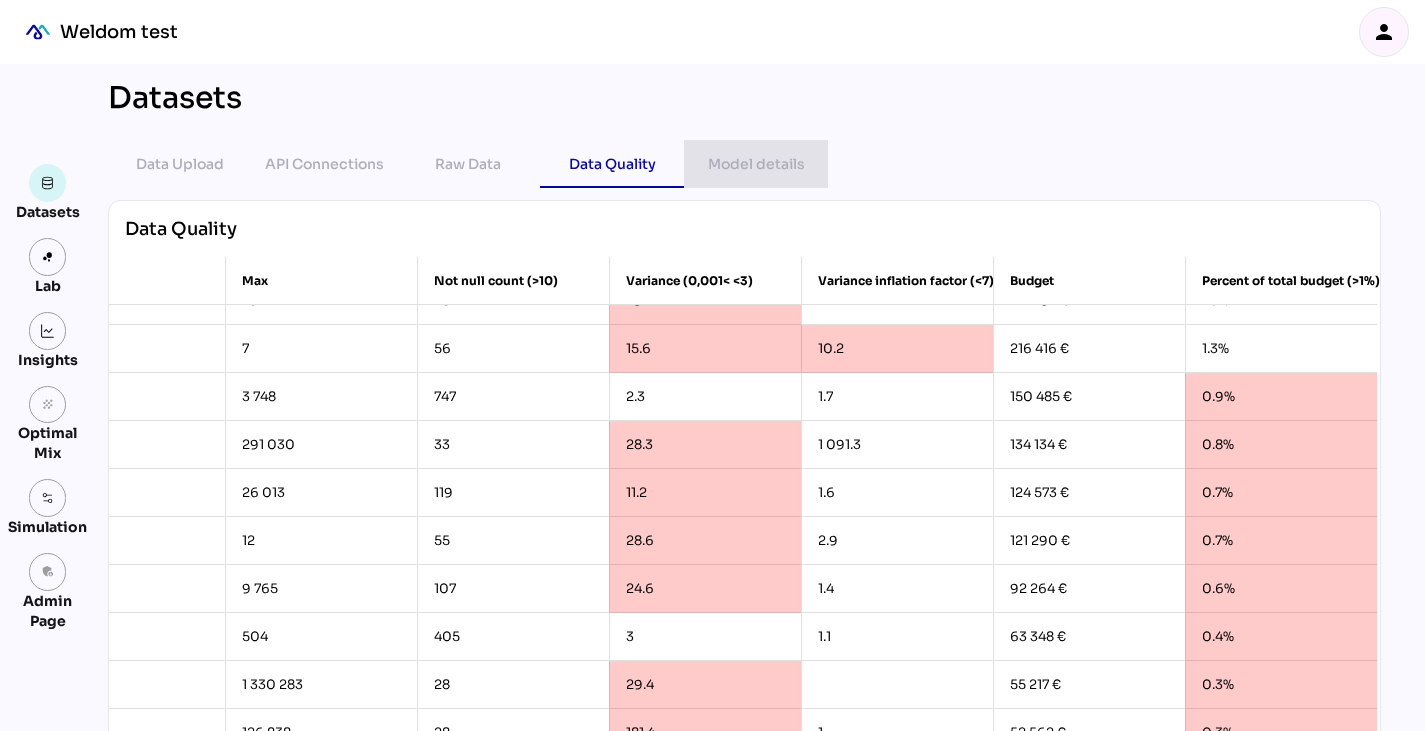 click on "Model details" at bounding box center [756, 164] 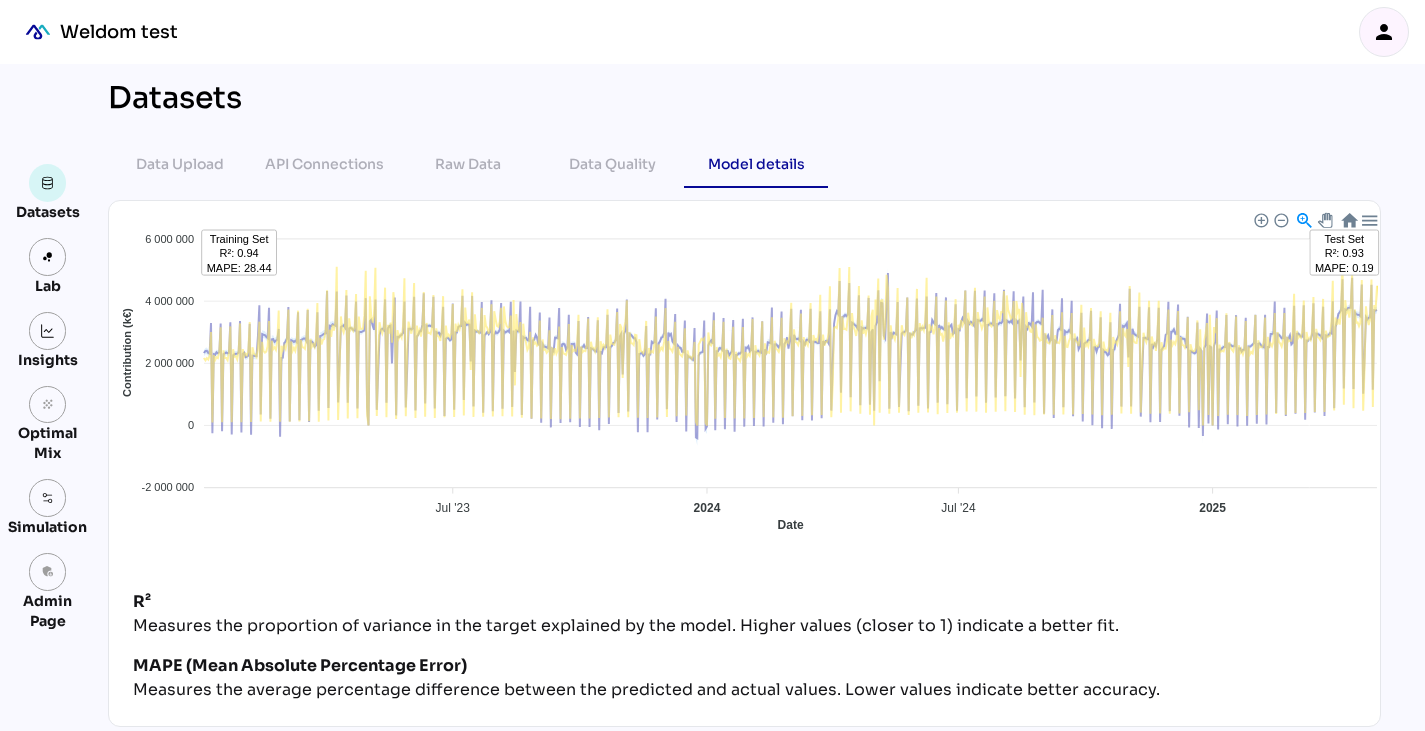 drag, startPoint x: 678, startPoint y: 325, endPoint x: 807, endPoint y: 314, distance: 129.46814 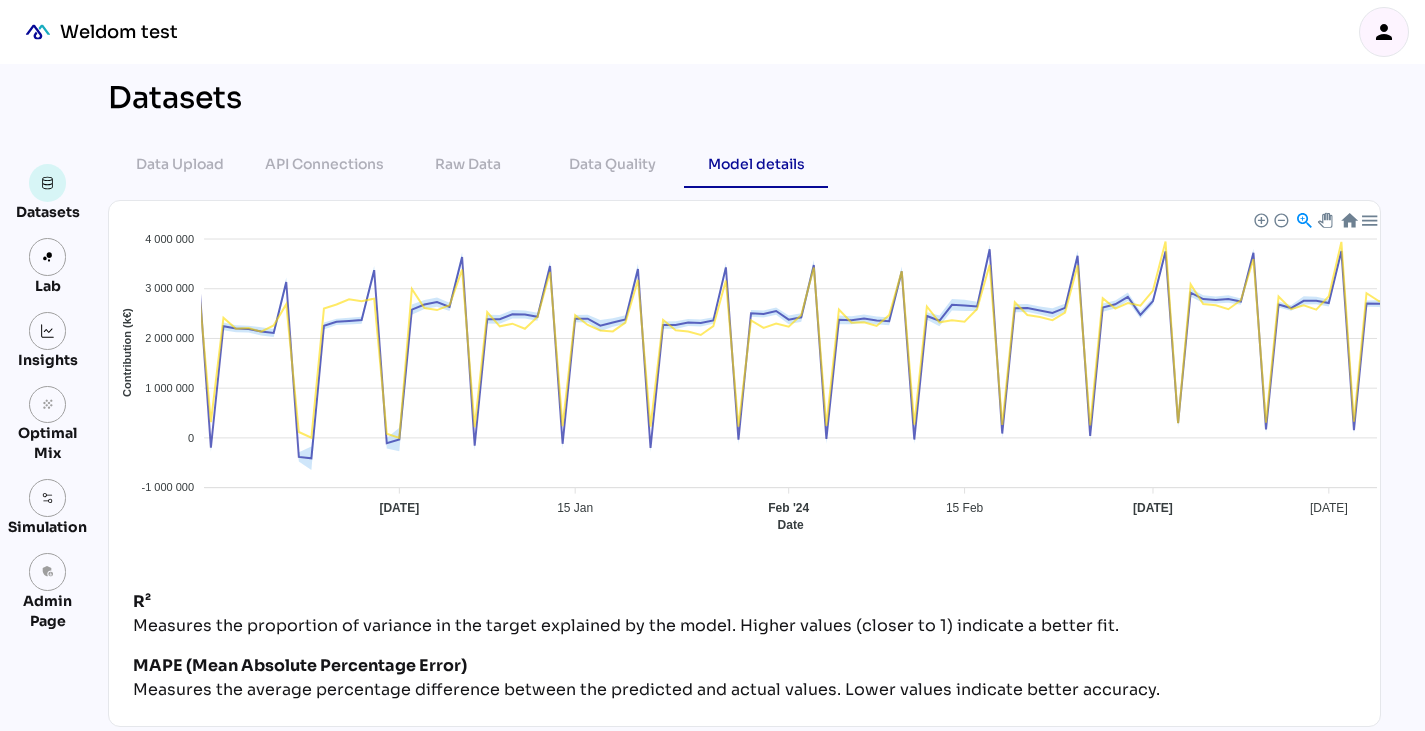 scroll, scrollTop: 12, scrollLeft: 0, axis: vertical 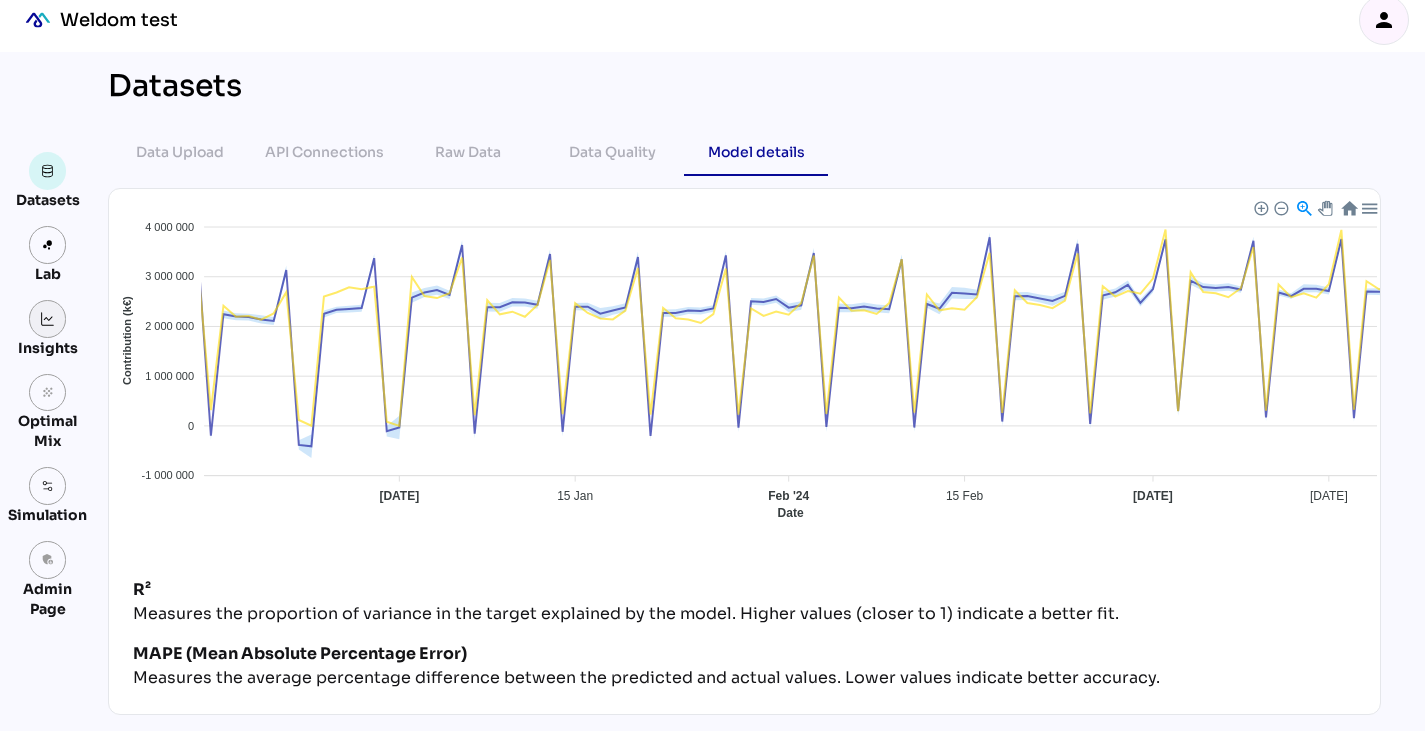 click at bounding box center [48, 319] 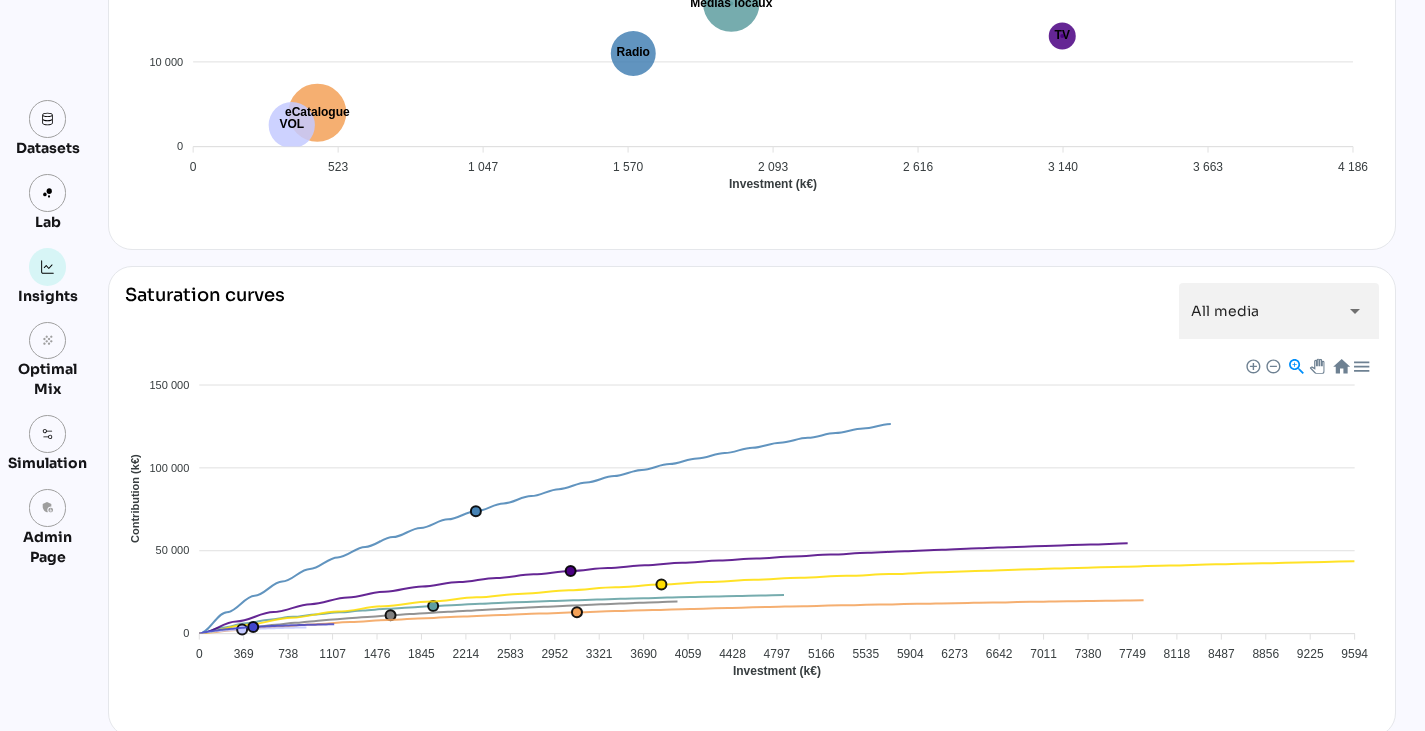 scroll, scrollTop: 1675, scrollLeft: 0, axis: vertical 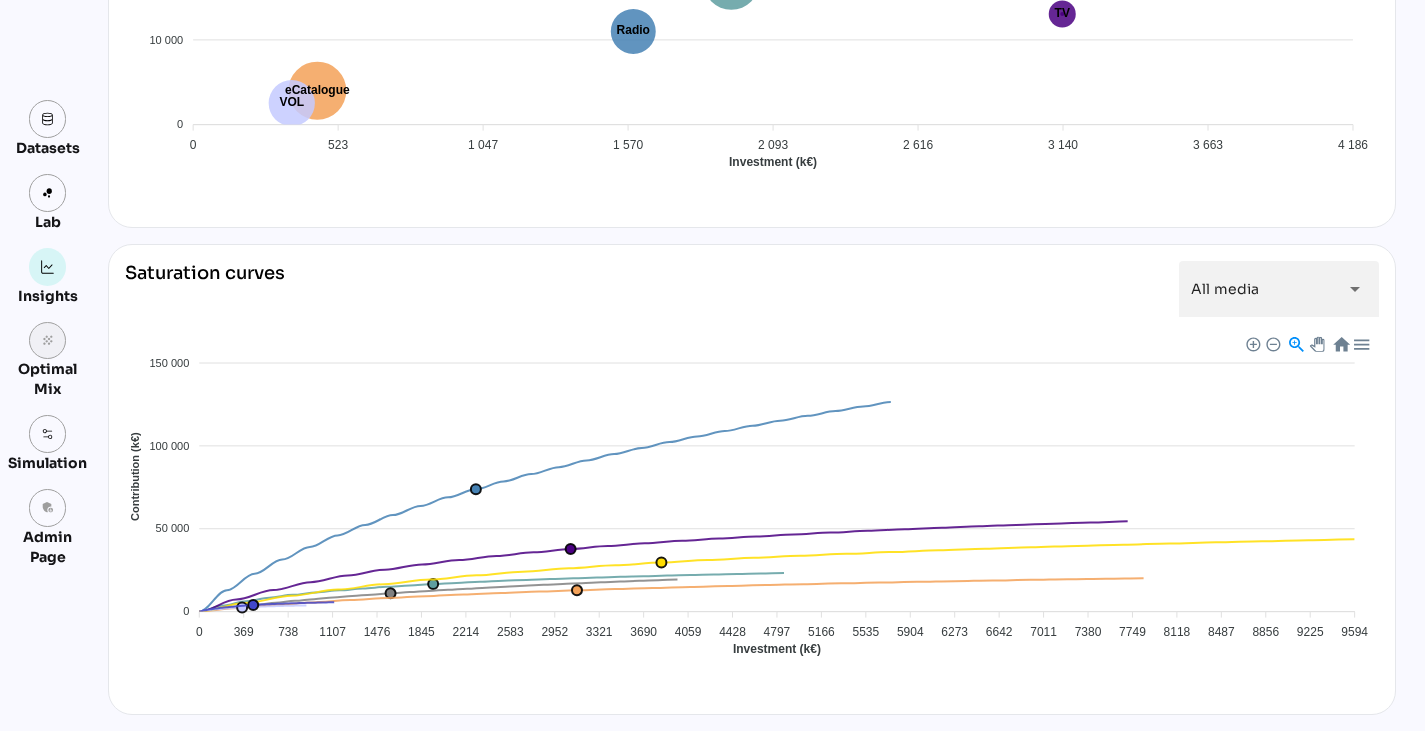 click on "grain" at bounding box center [48, 341] 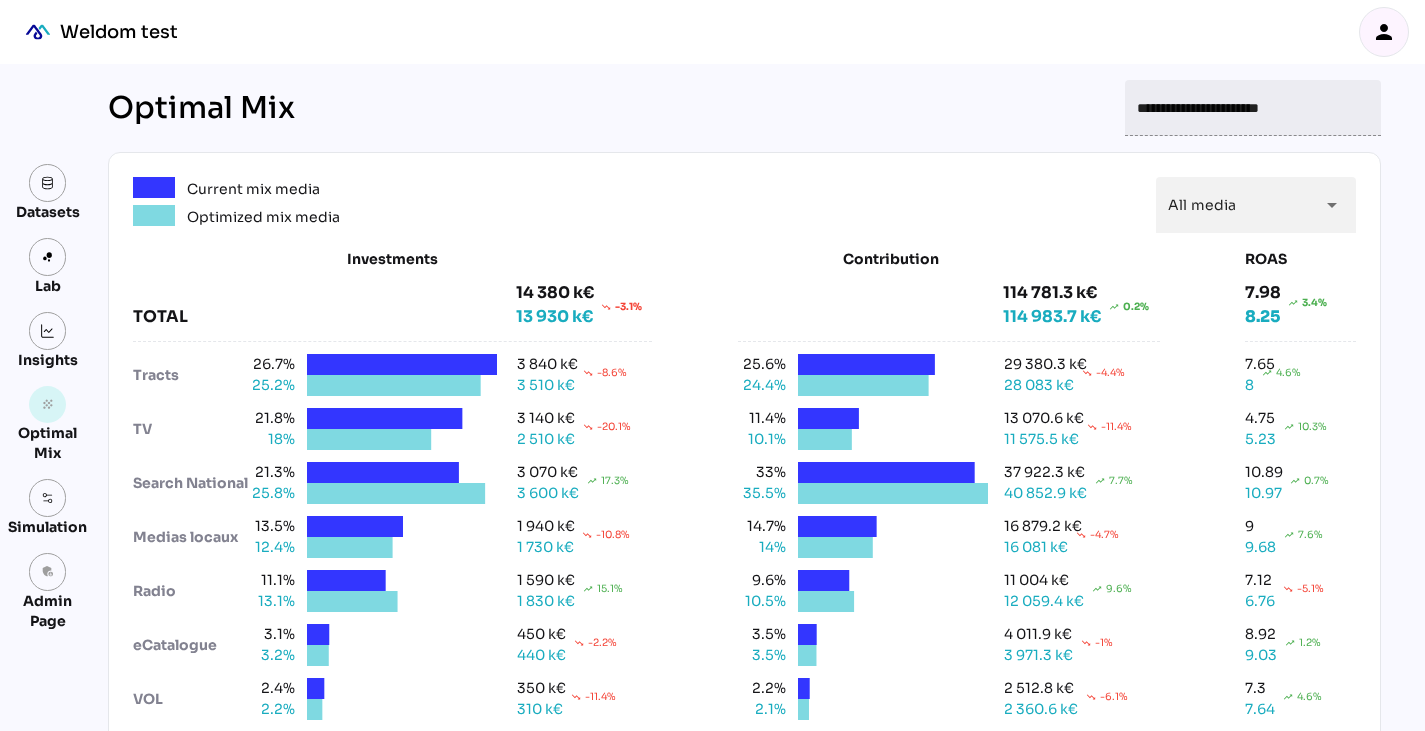 scroll, scrollTop: 30, scrollLeft: 0, axis: vertical 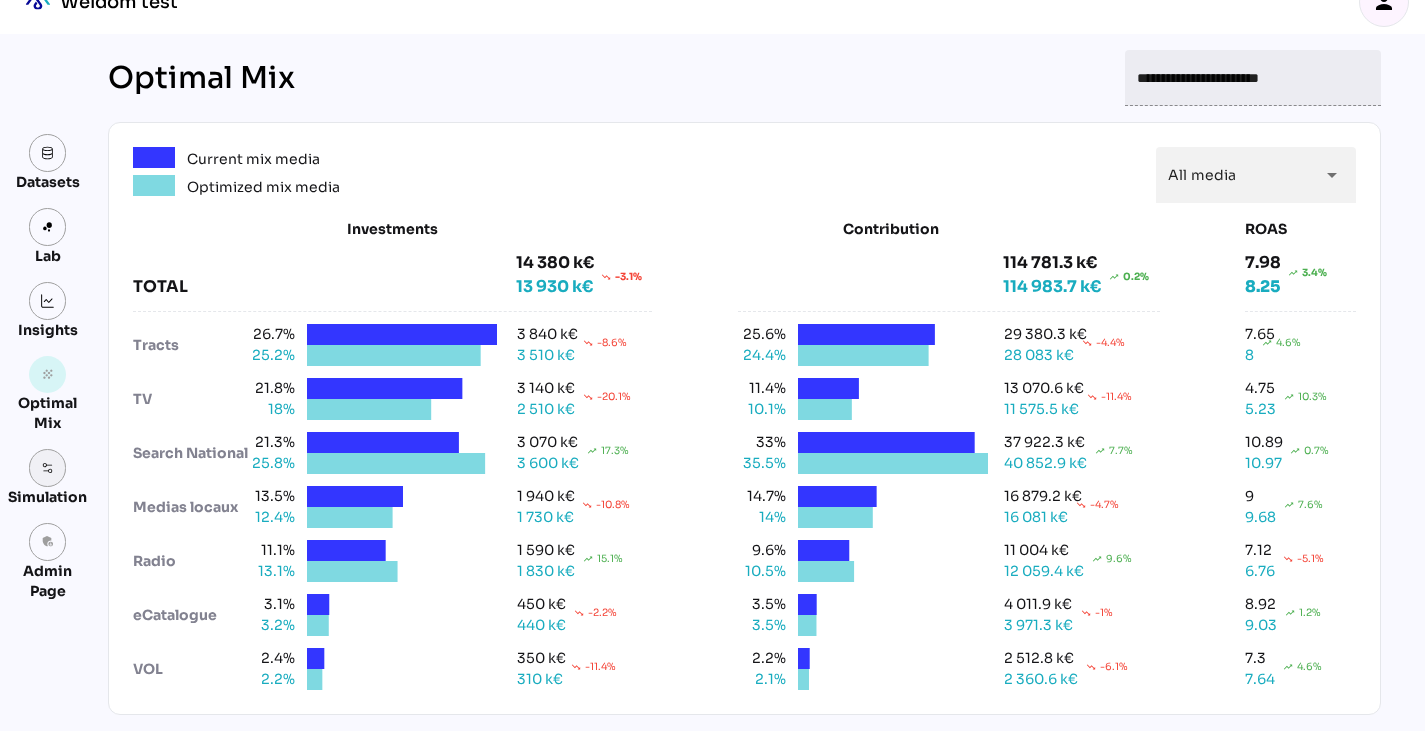 click at bounding box center [48, 468] 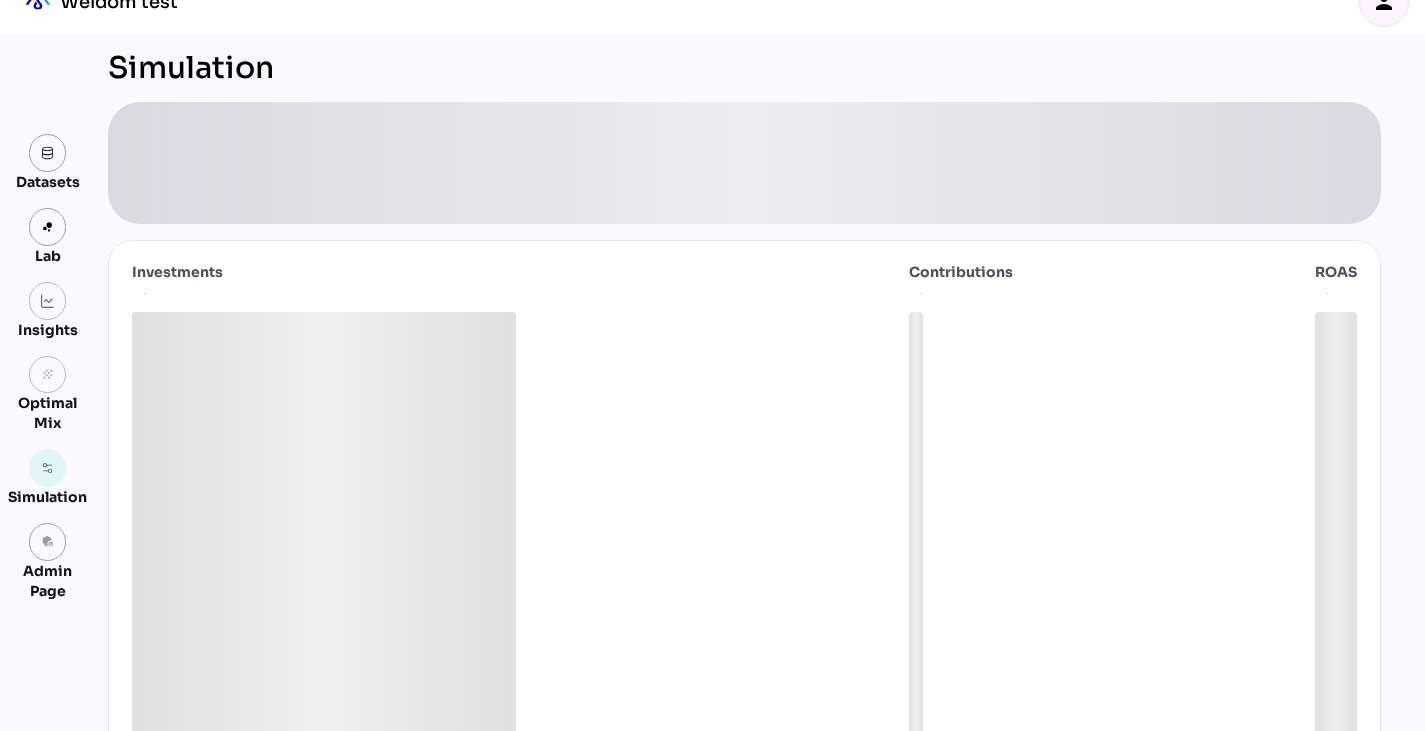 scroll, scrollTop: 0, scrollLeft: 0, axis: both 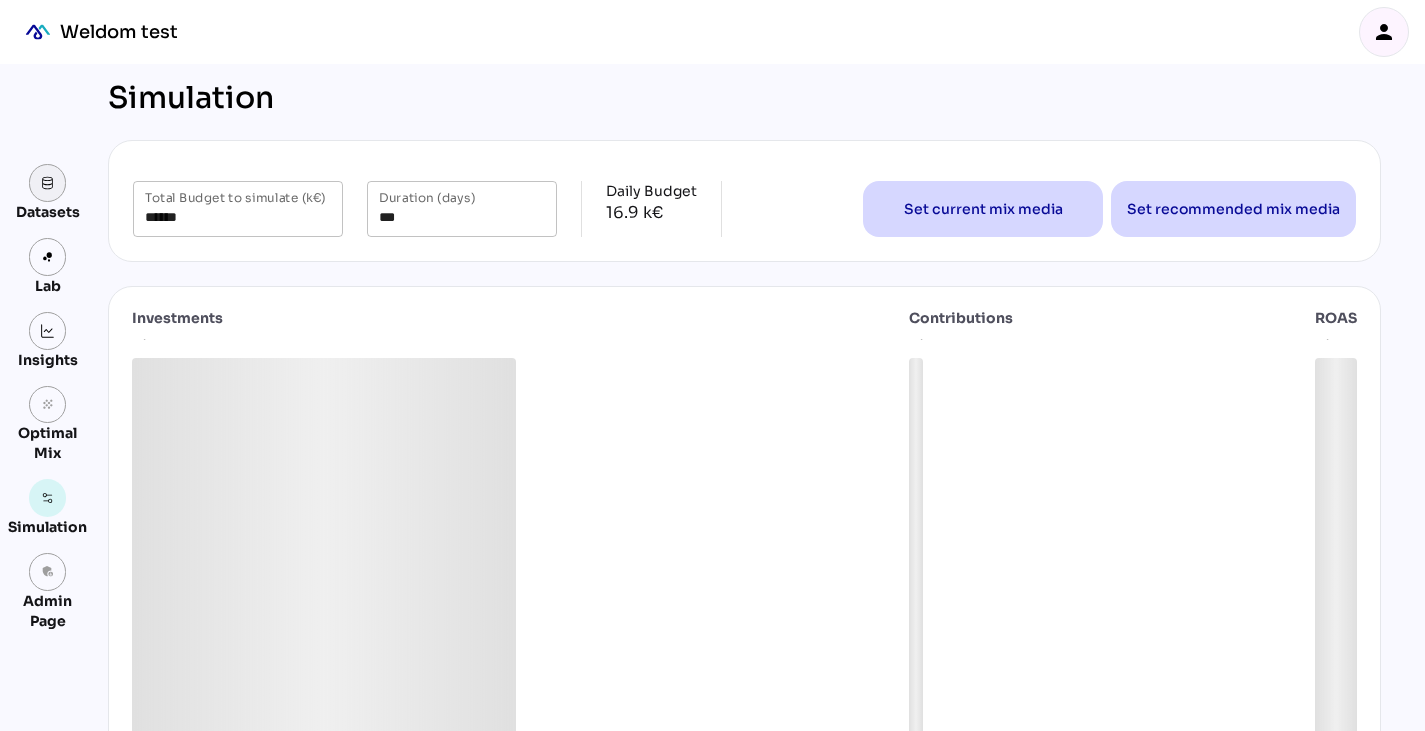 click at bounding box center (48, 183) 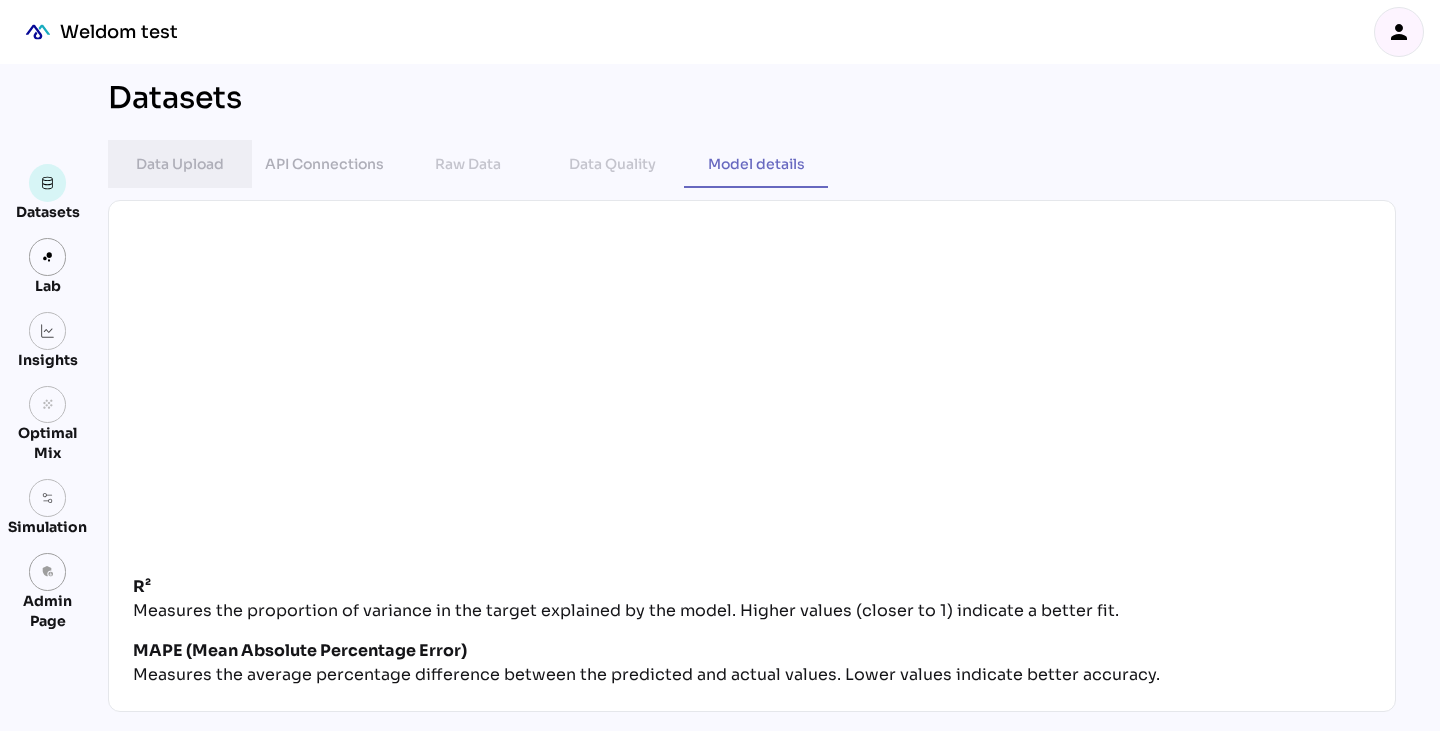 click on "Data Upload" at bounding box center (180, 164) 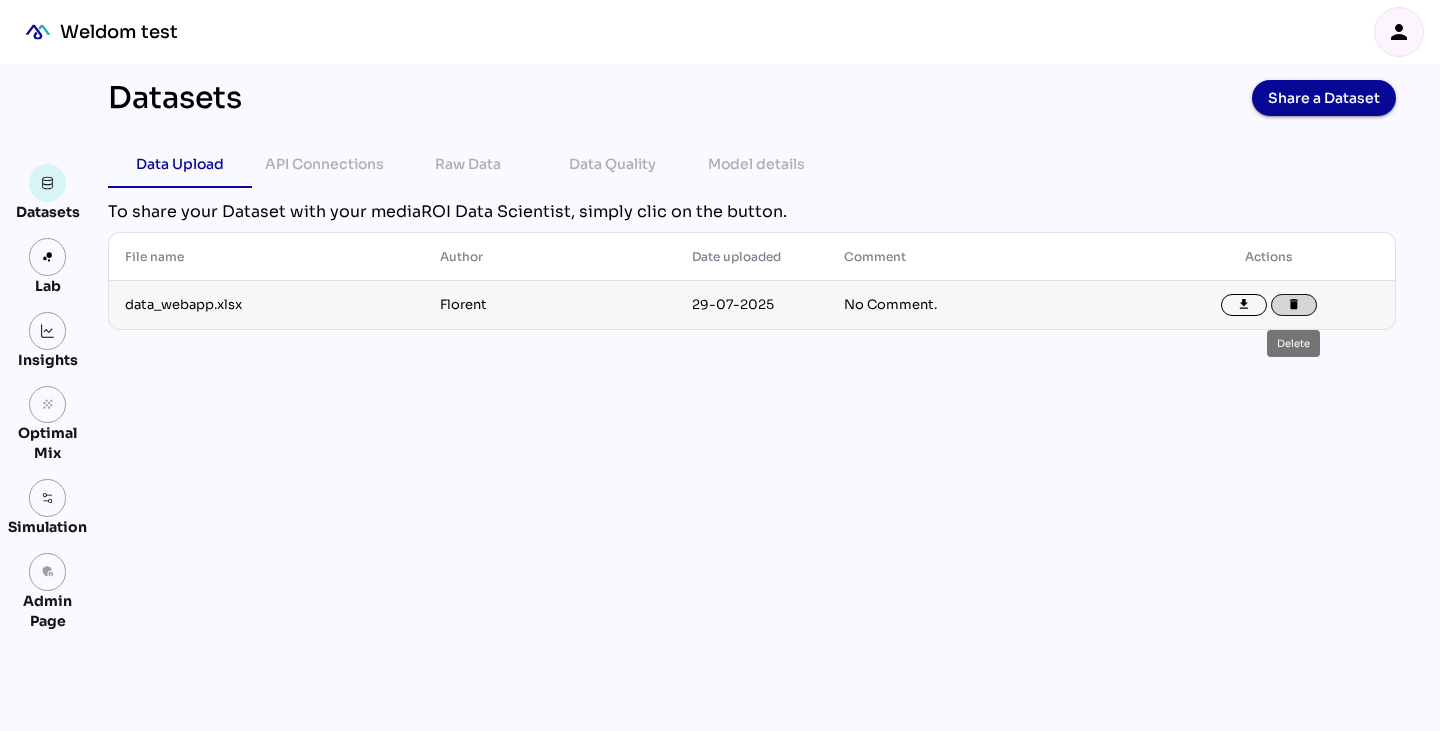 click on "delete" at bounding box center (1294, 305) 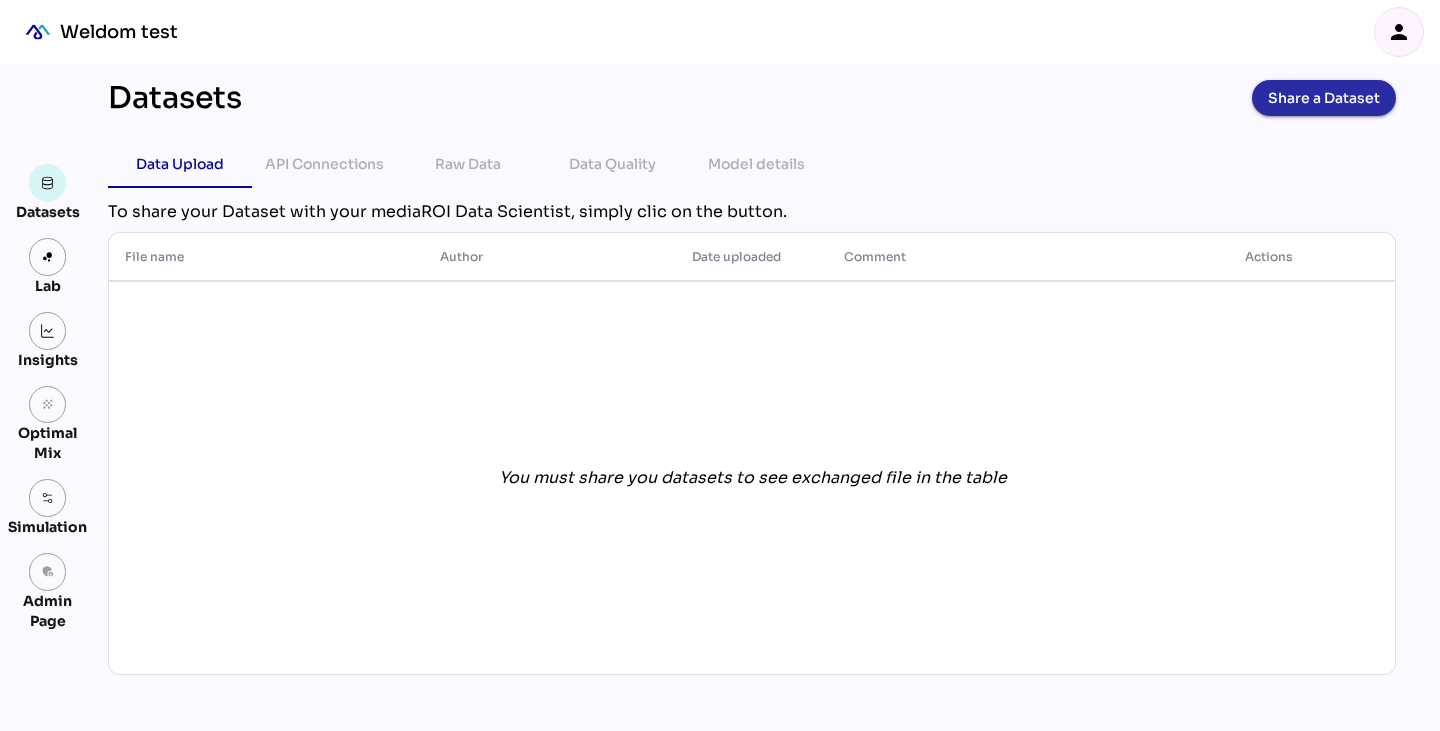 click on "Share a Dataset" at bounding box center [1324, 98] 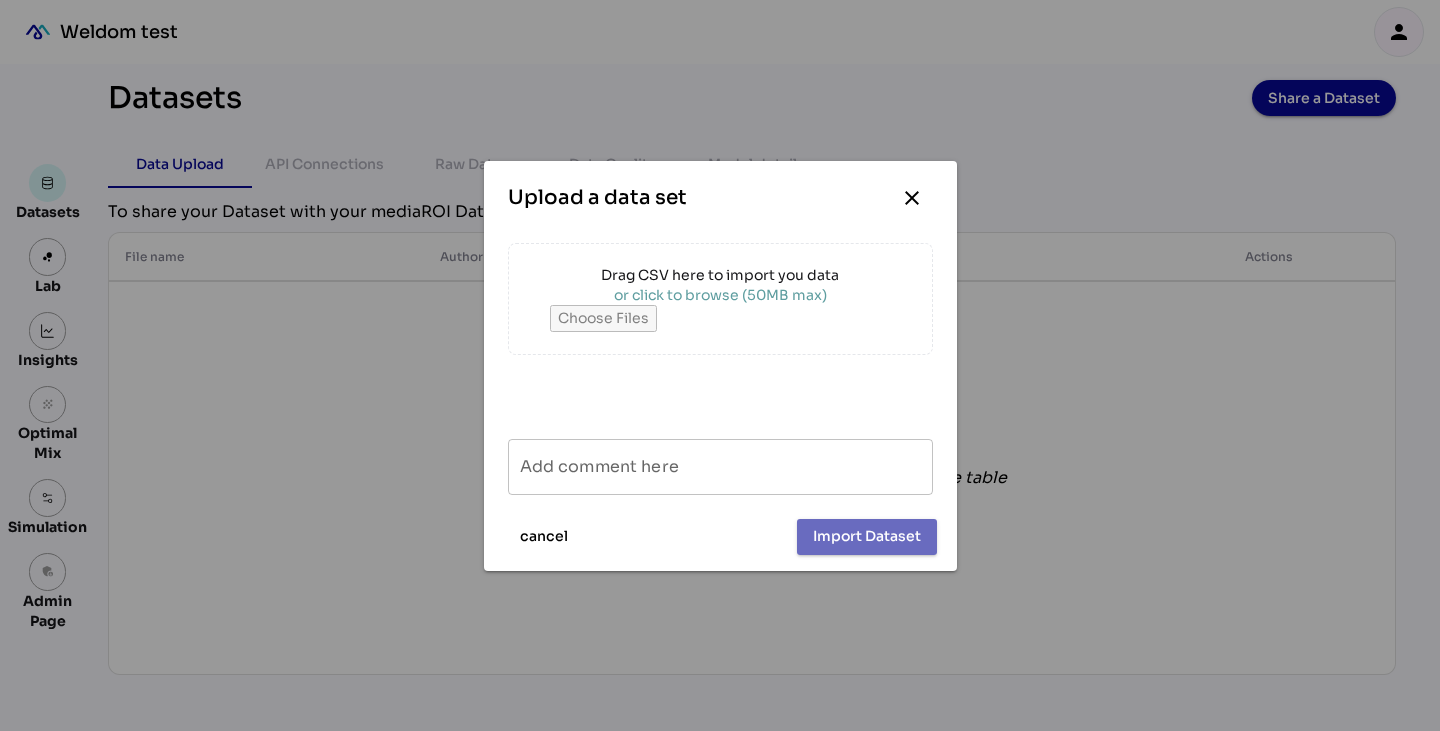 click on "or click to browse (50MB max)" at bounding box center (720, 295) 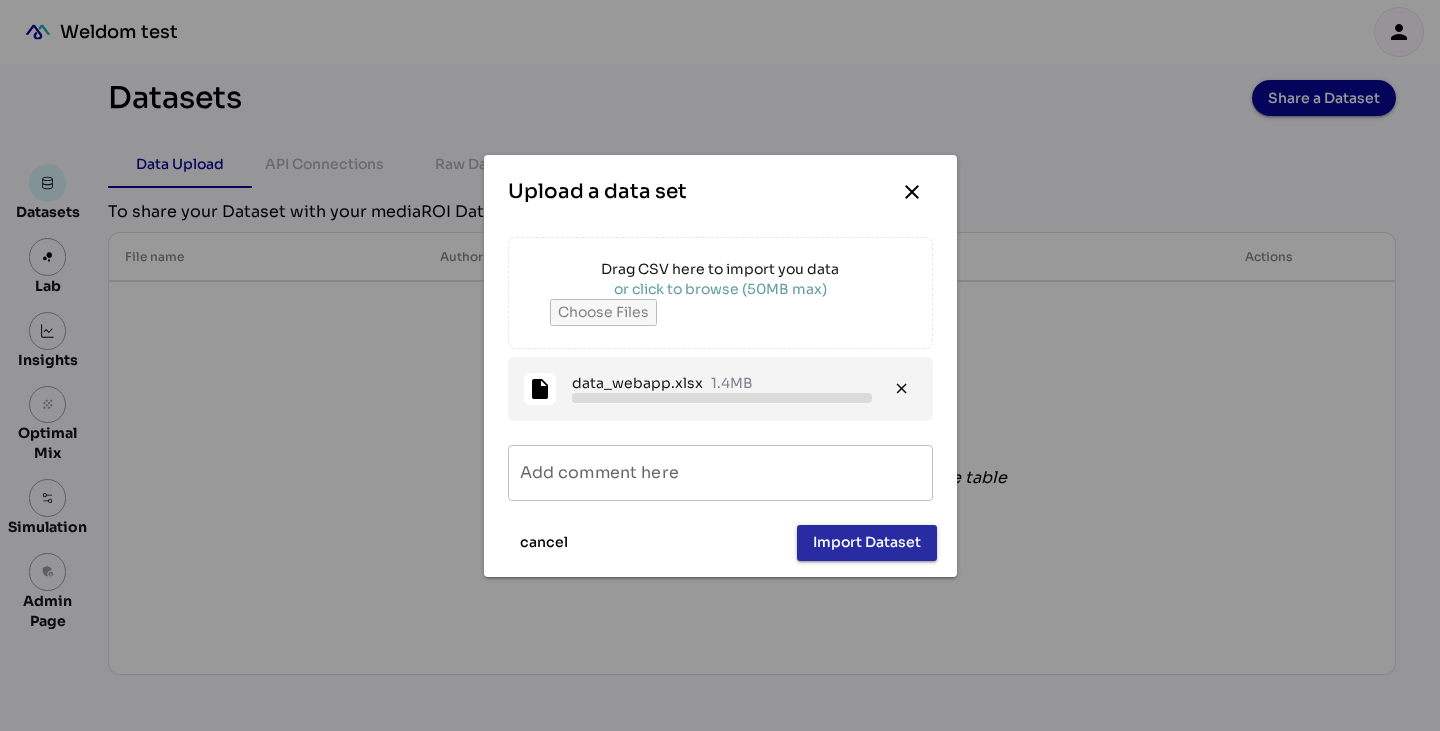 click on "Import Dataset" at bounding box center [867, 542] 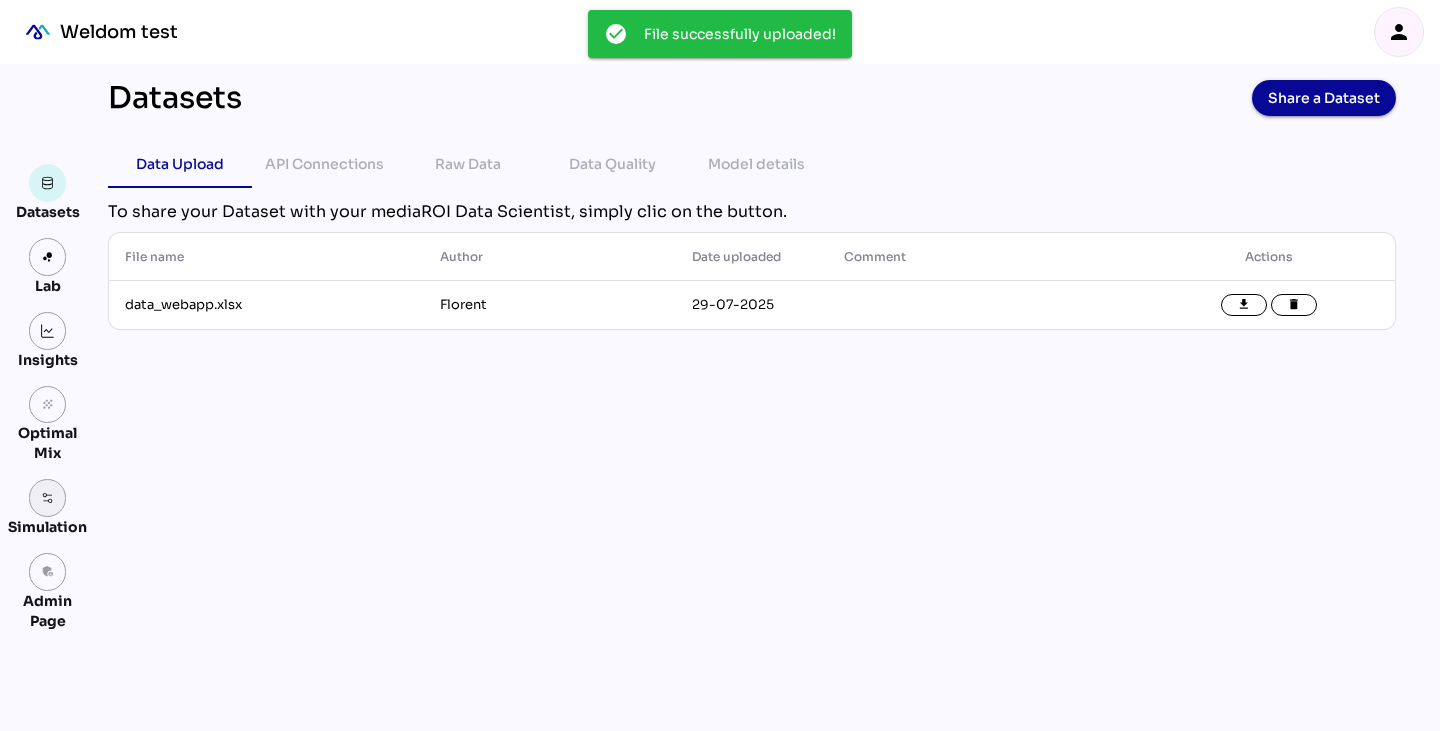 click at bounding box center [48, 498] 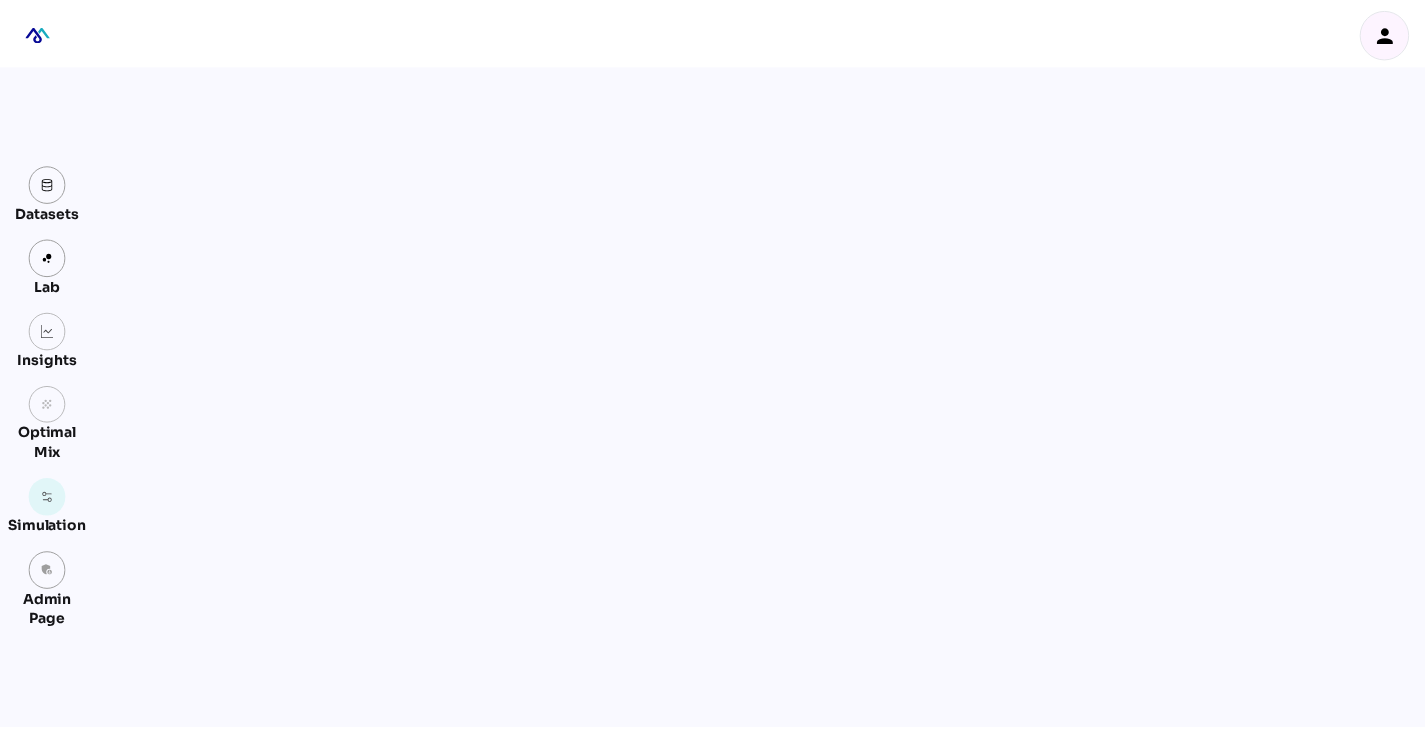 scroll, scrollTop: 0, scrollLeft: 0, axis: both 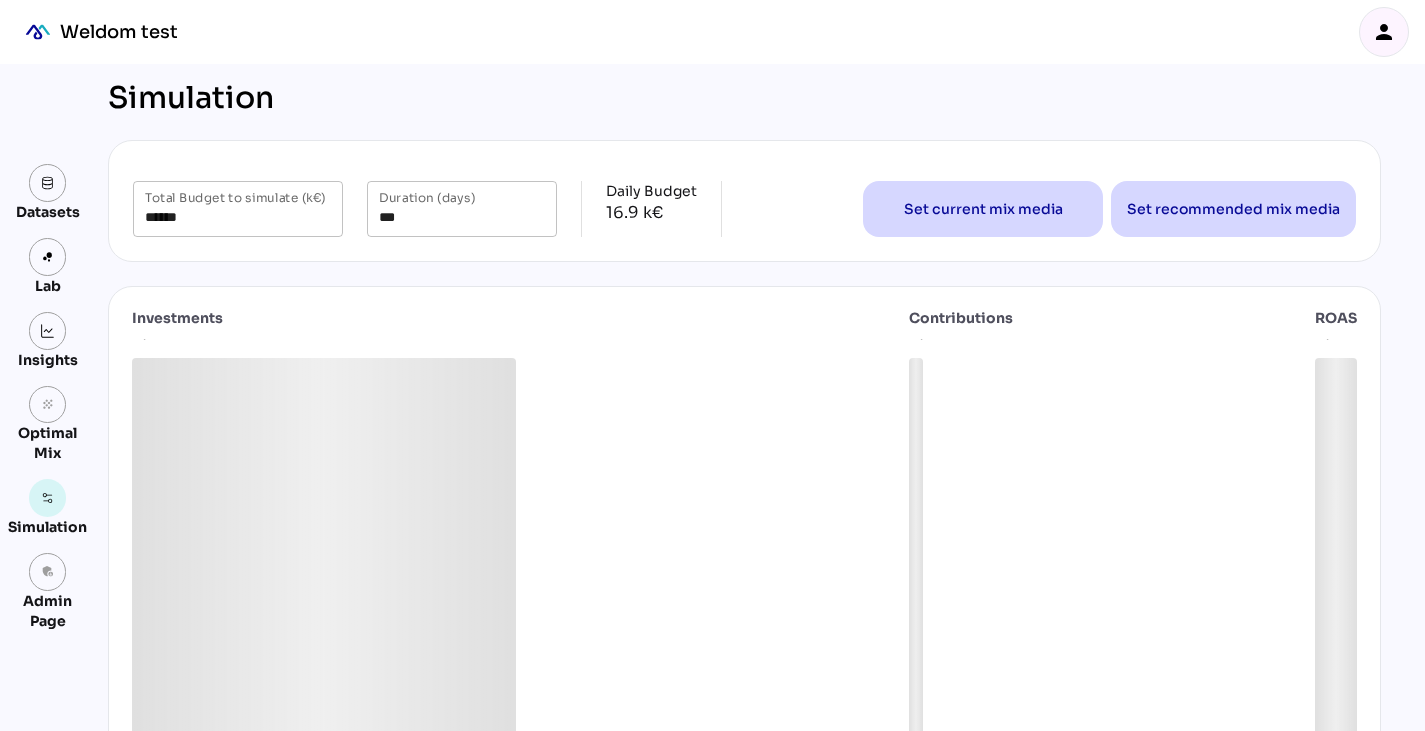 click on "person" at bounding box center [1384, 32] 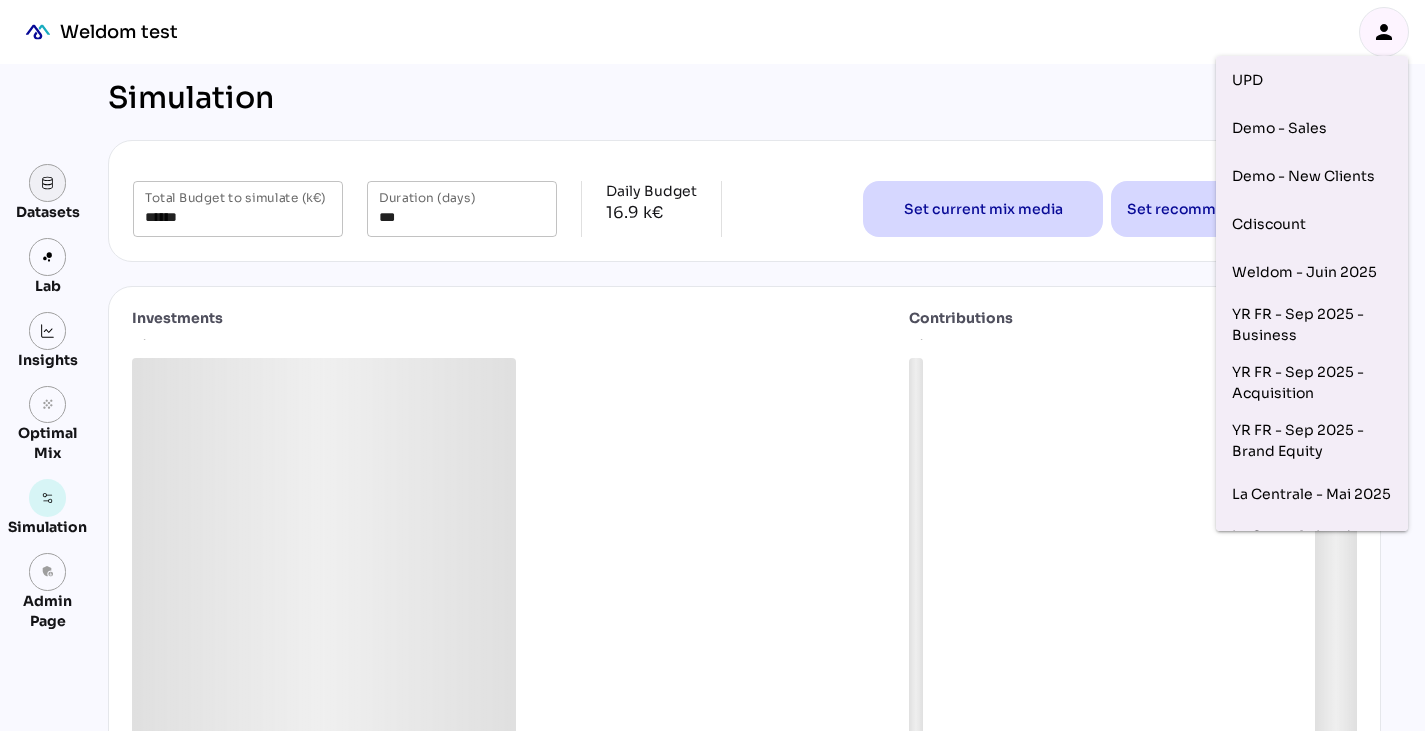 click at bounding box center (48, 183) 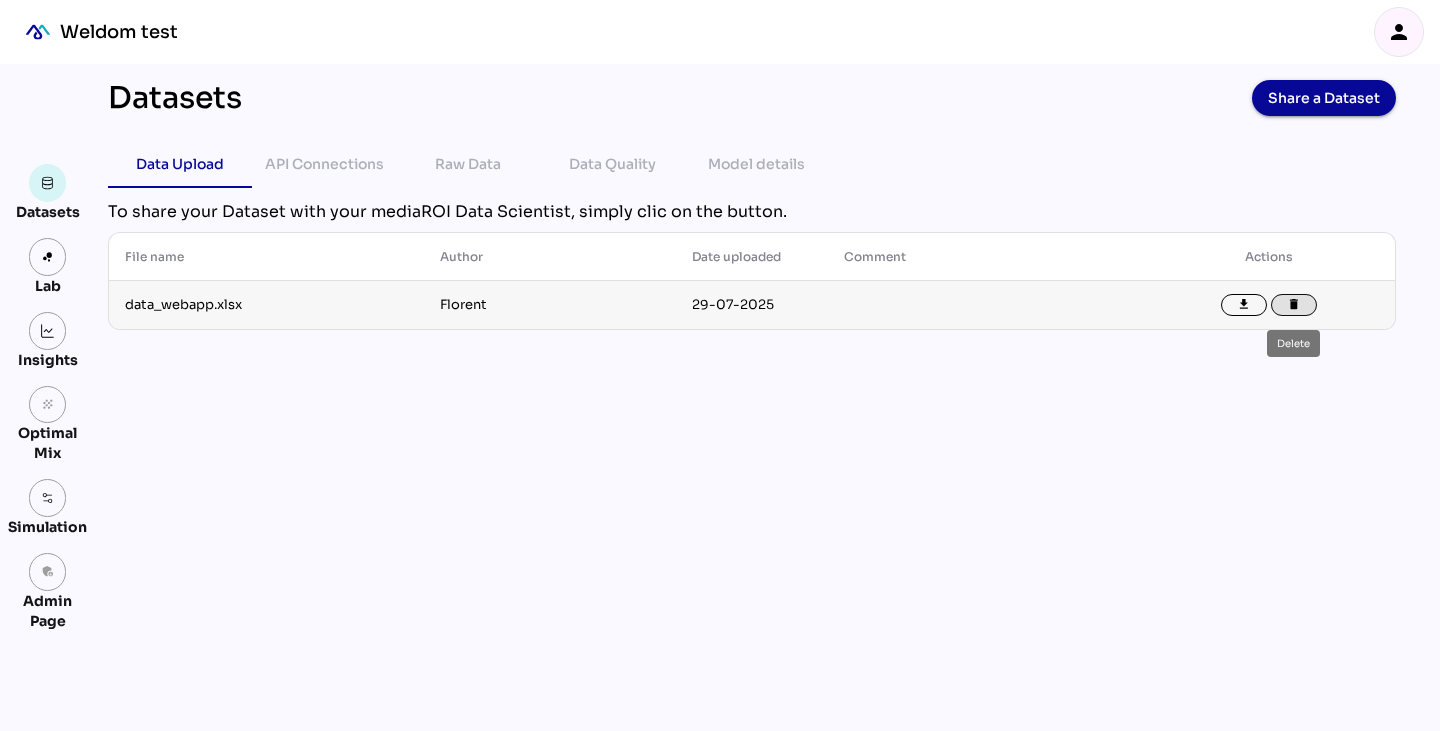 click on "delete" at bounding box center (1294, 305) 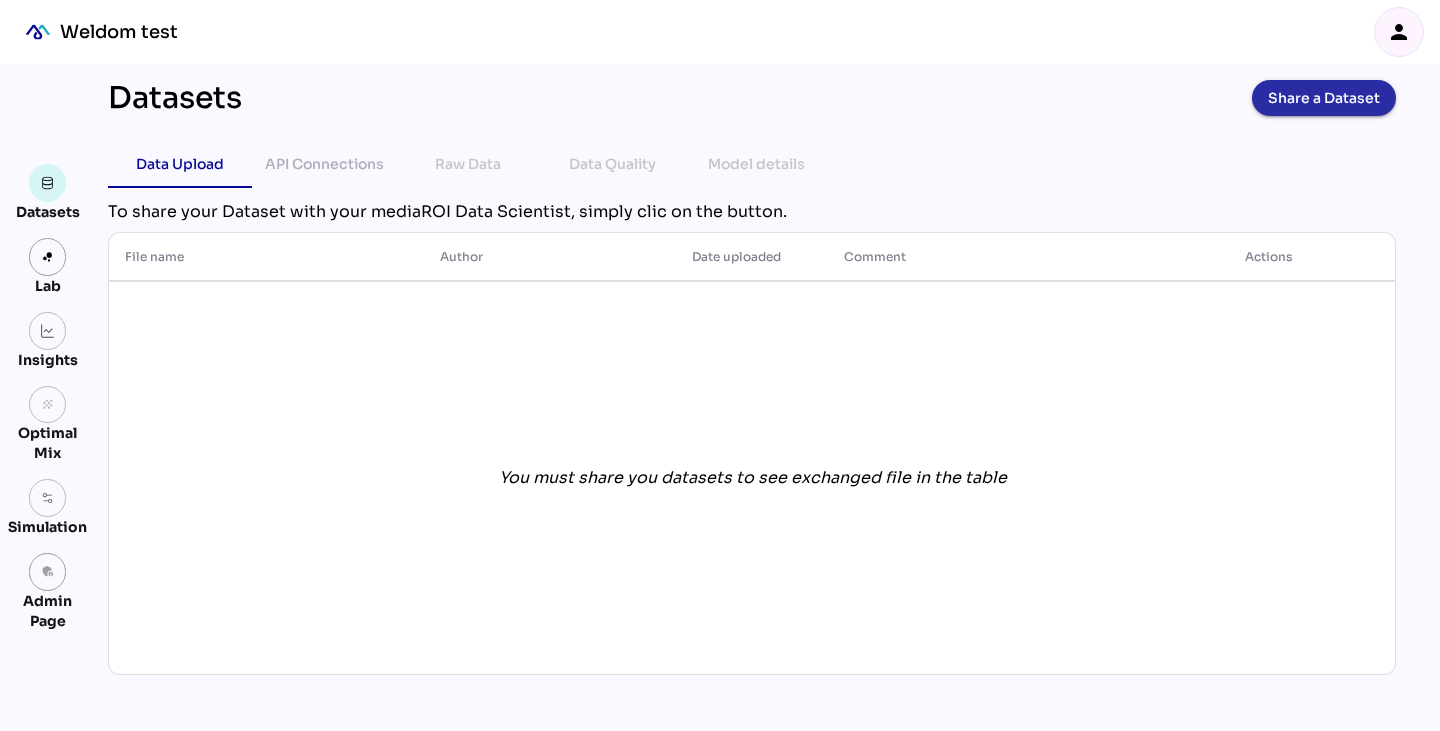 click on "Share a Dataset" at bounding box center [1324, 98] 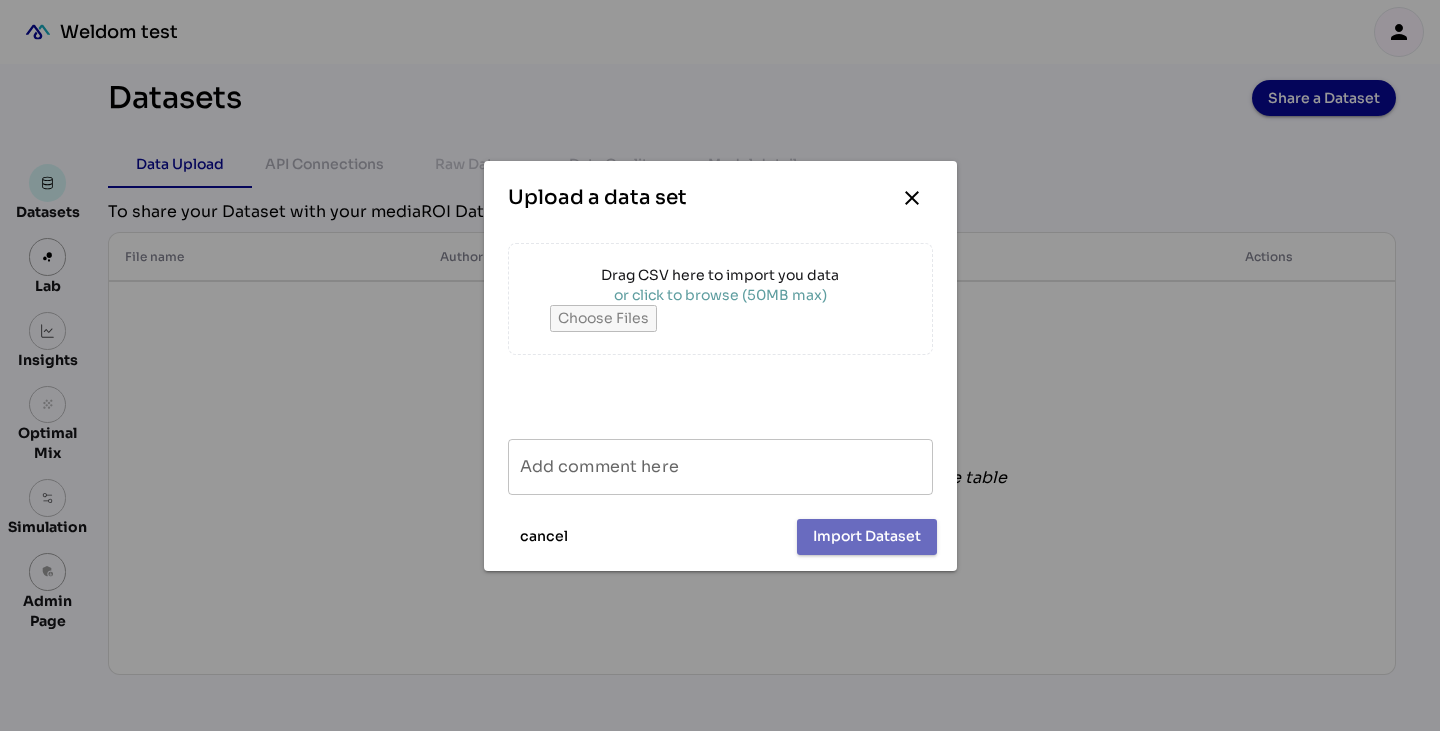click at bounding box center [720, 318] 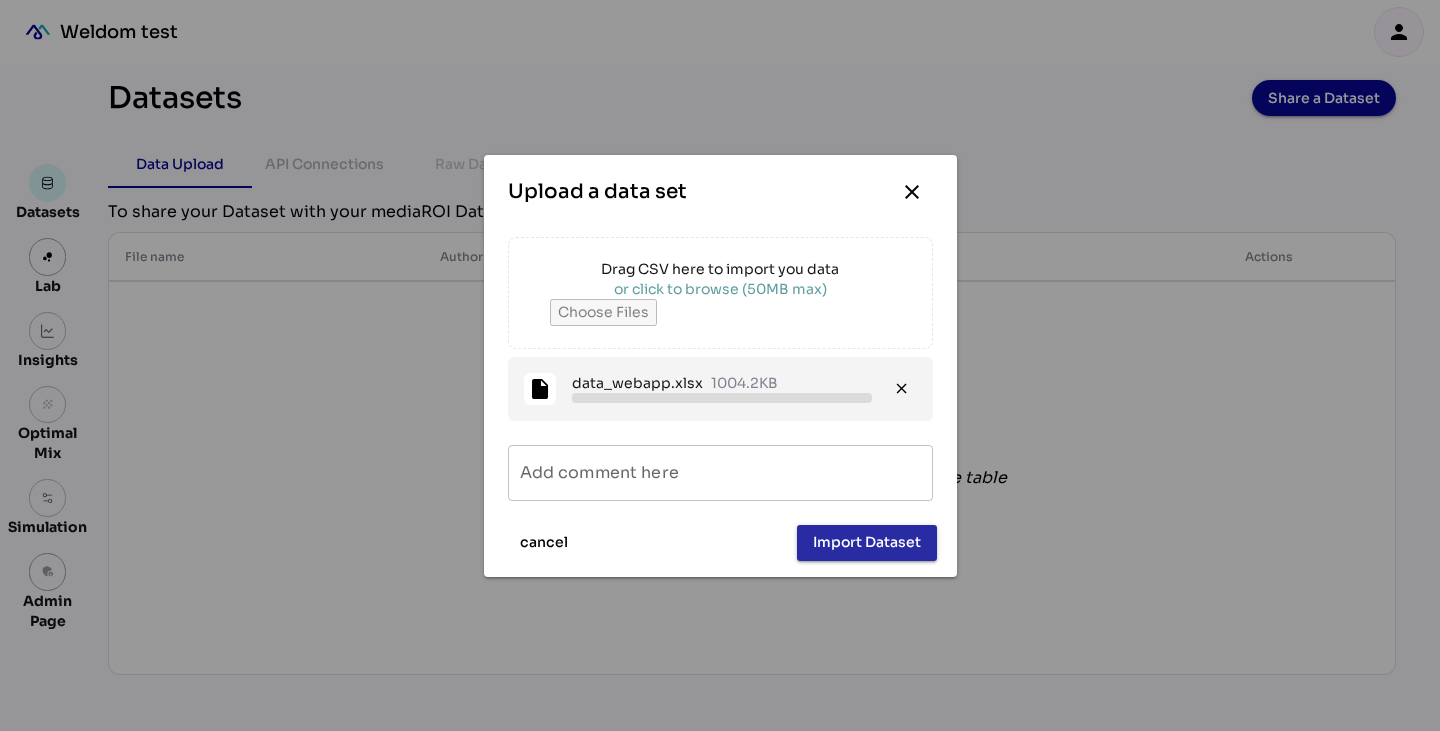 click on "Import Dataset" at bounding box center (867, 542) 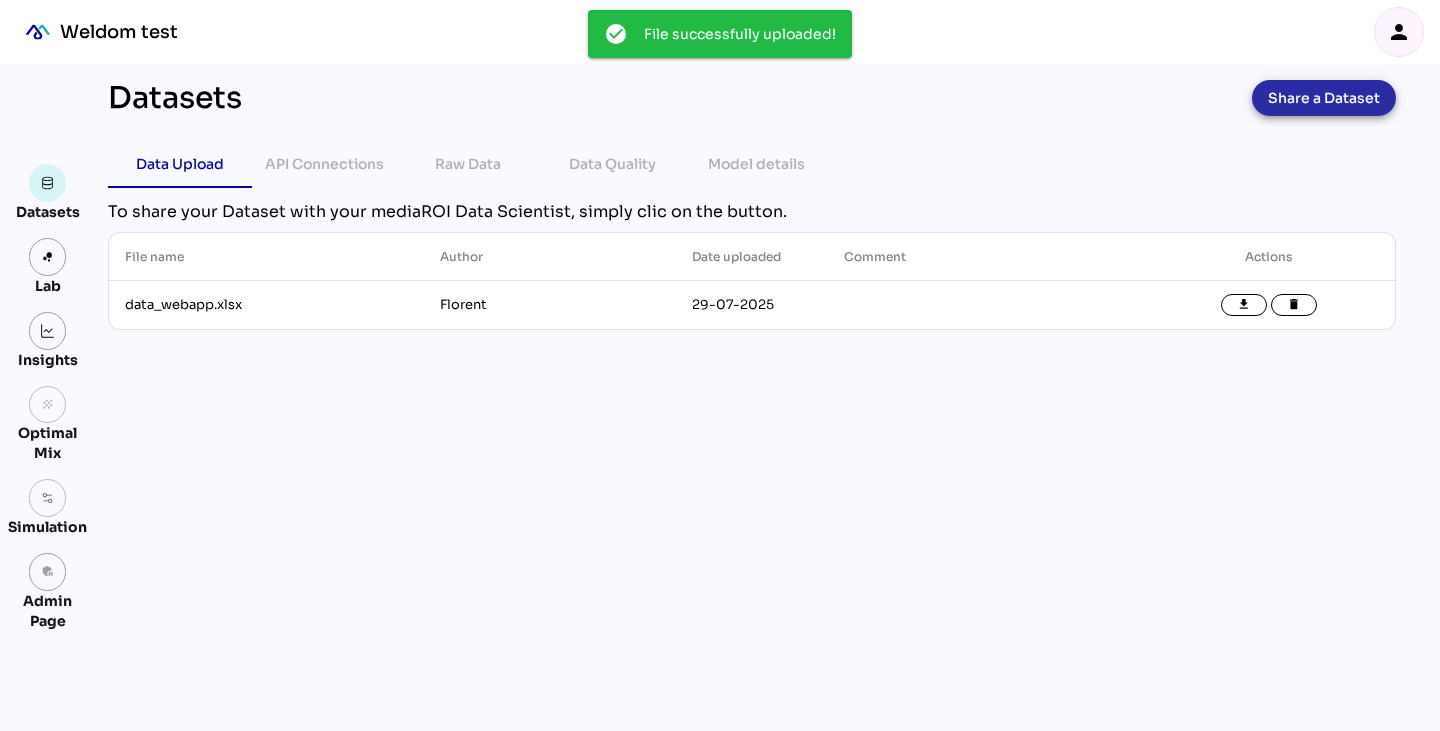 click on "Share a Dataset" at bounding box center [1324, 98] 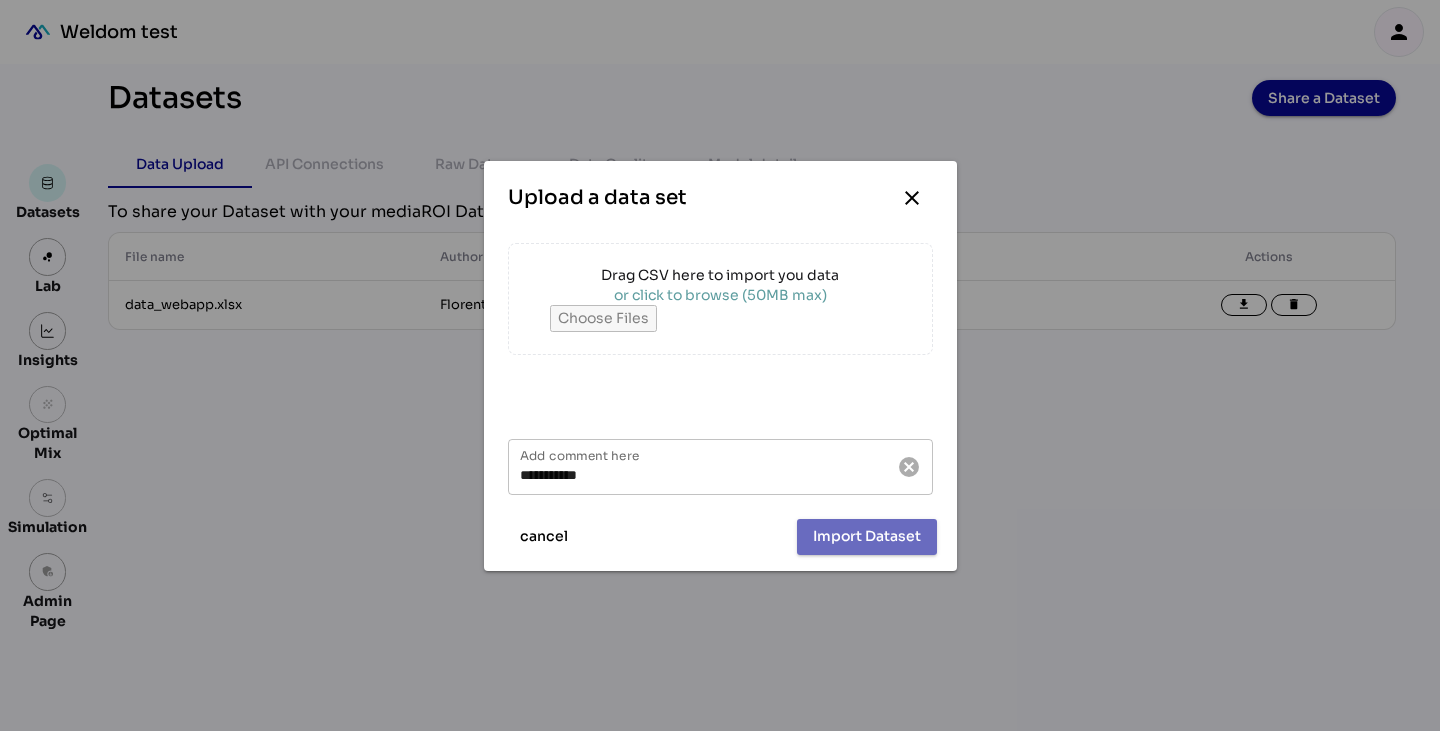 click on "or click to browse (50MB max)" at bounding box center [720, 295] 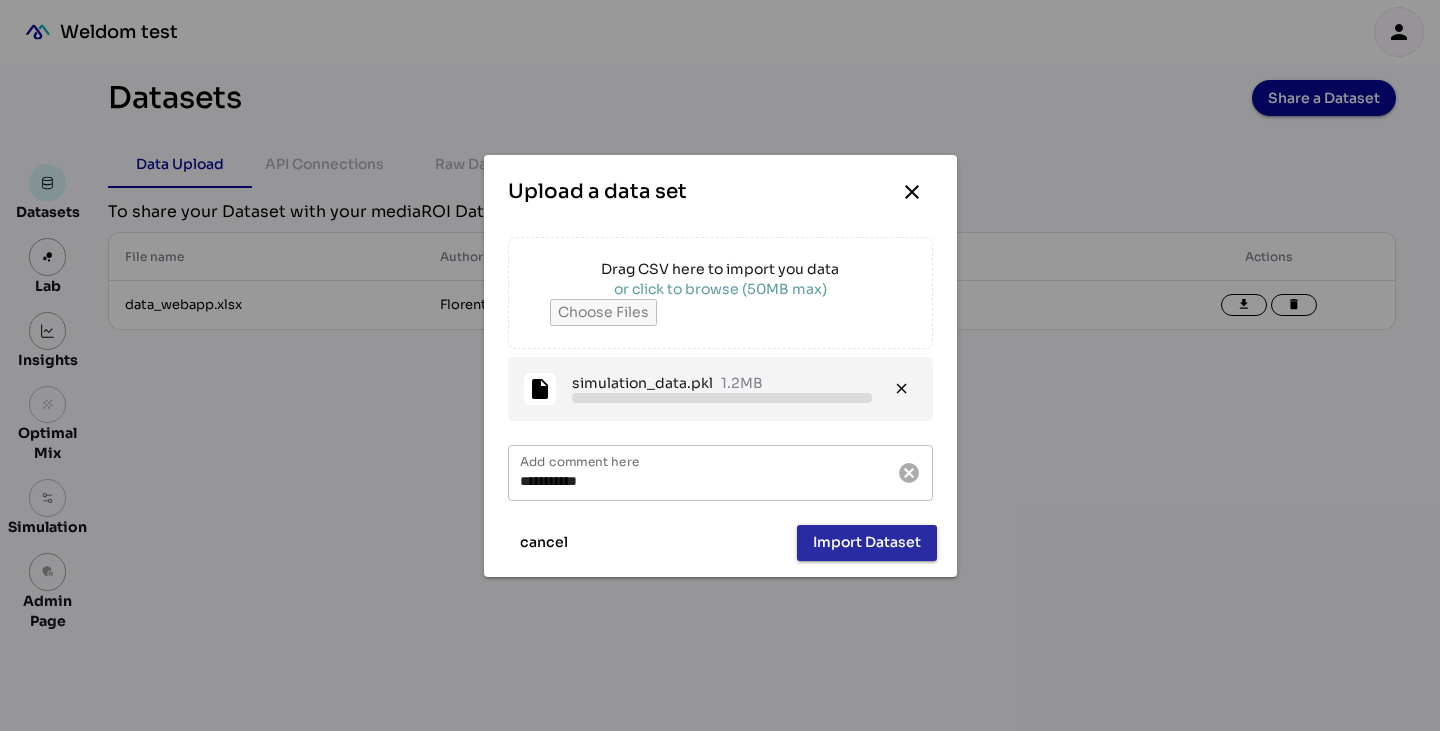click on "Import Dataset" at bounding box center (867, 542) 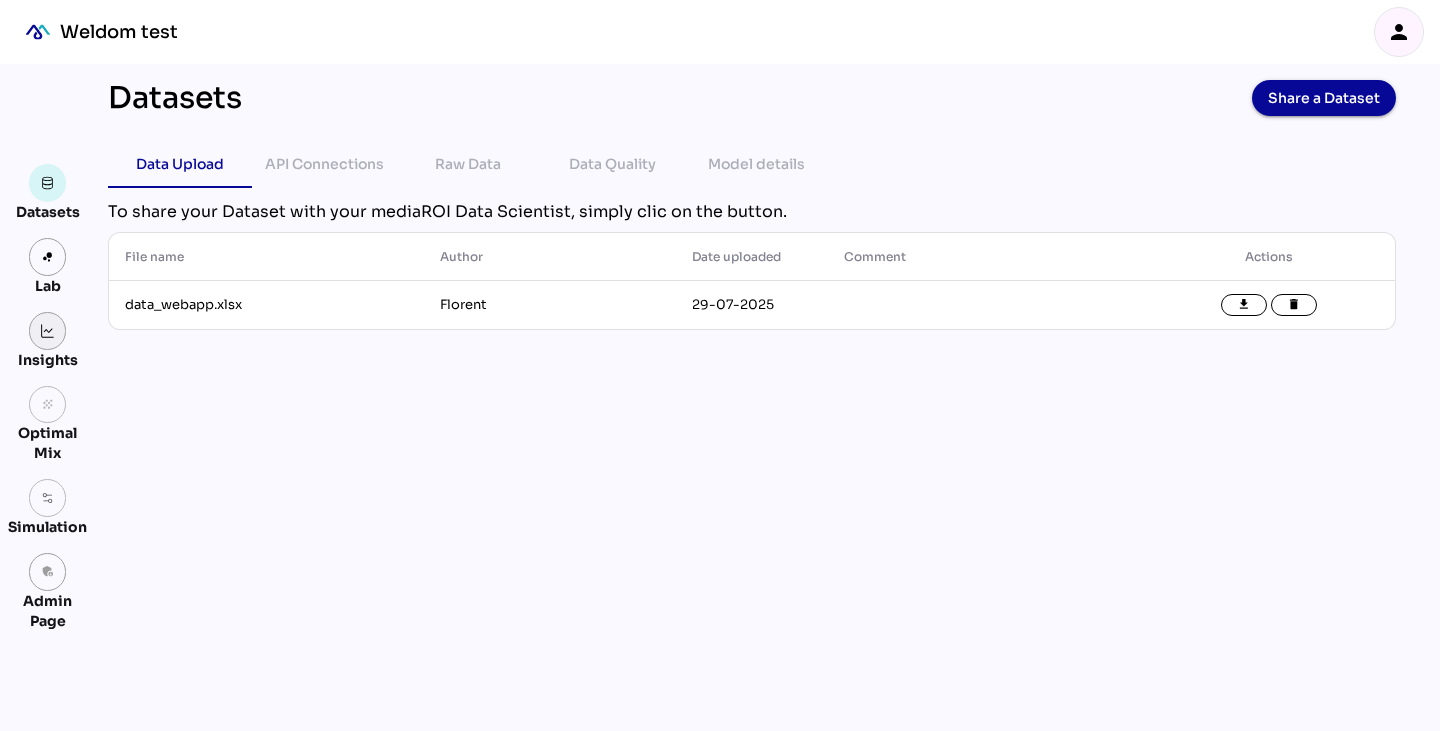 click at bounding box center (48, 331) 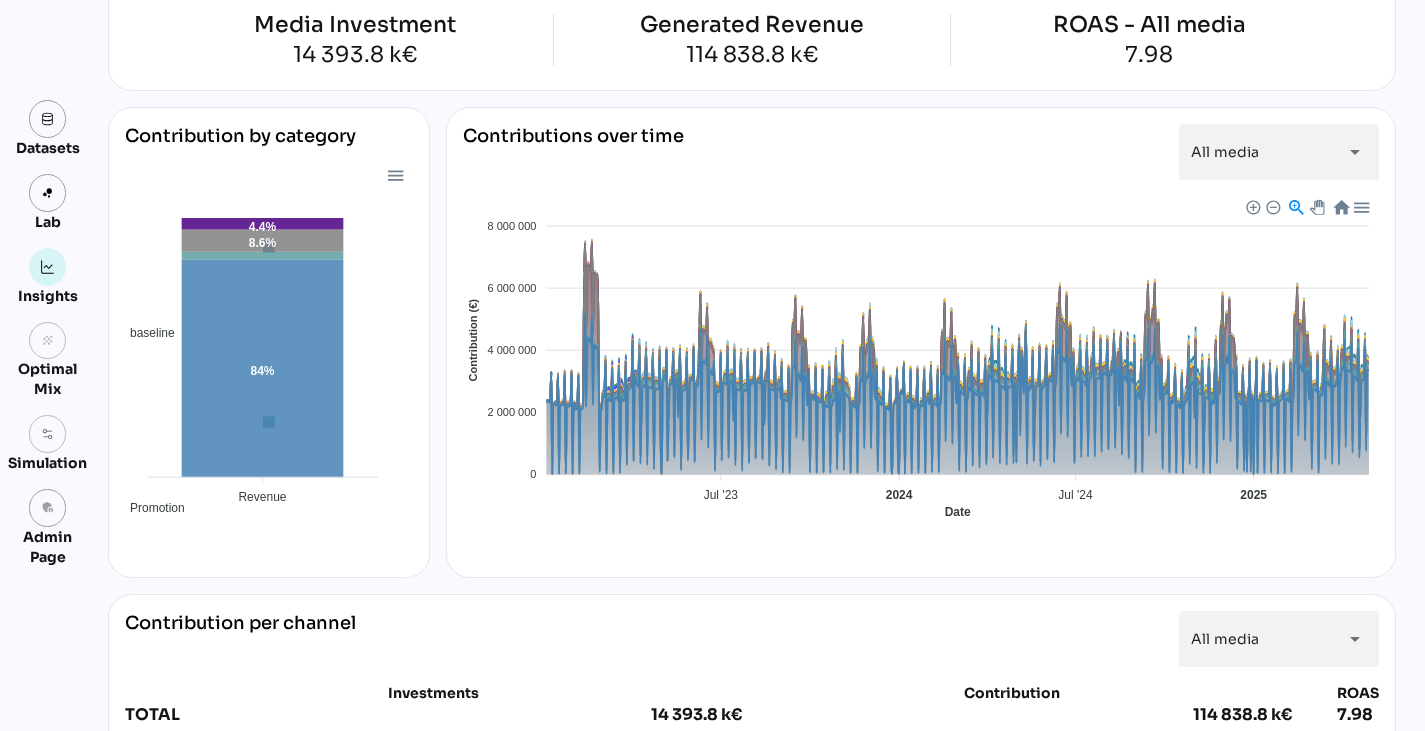 scroll, scrollTop: 0, scrollLeft: 0, axis: both 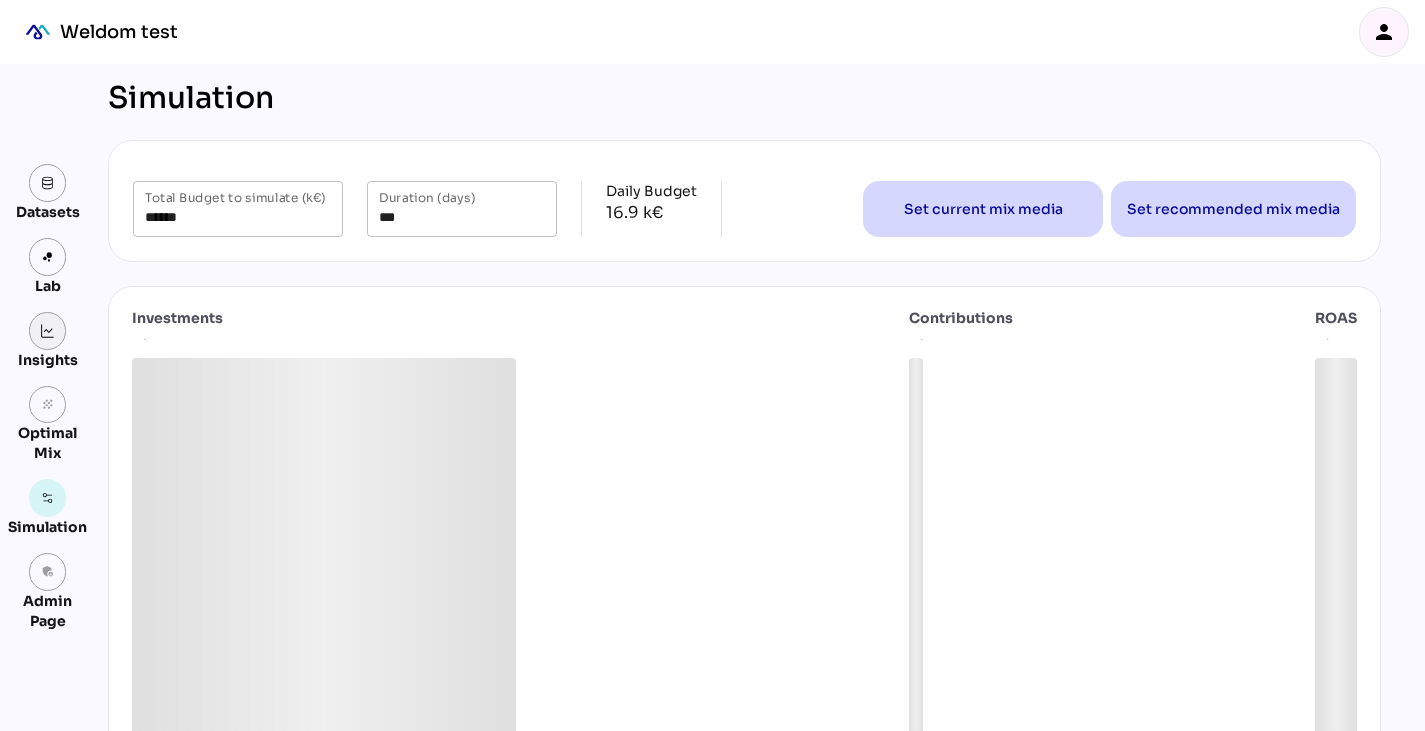 click at bounding box center [48, 331] 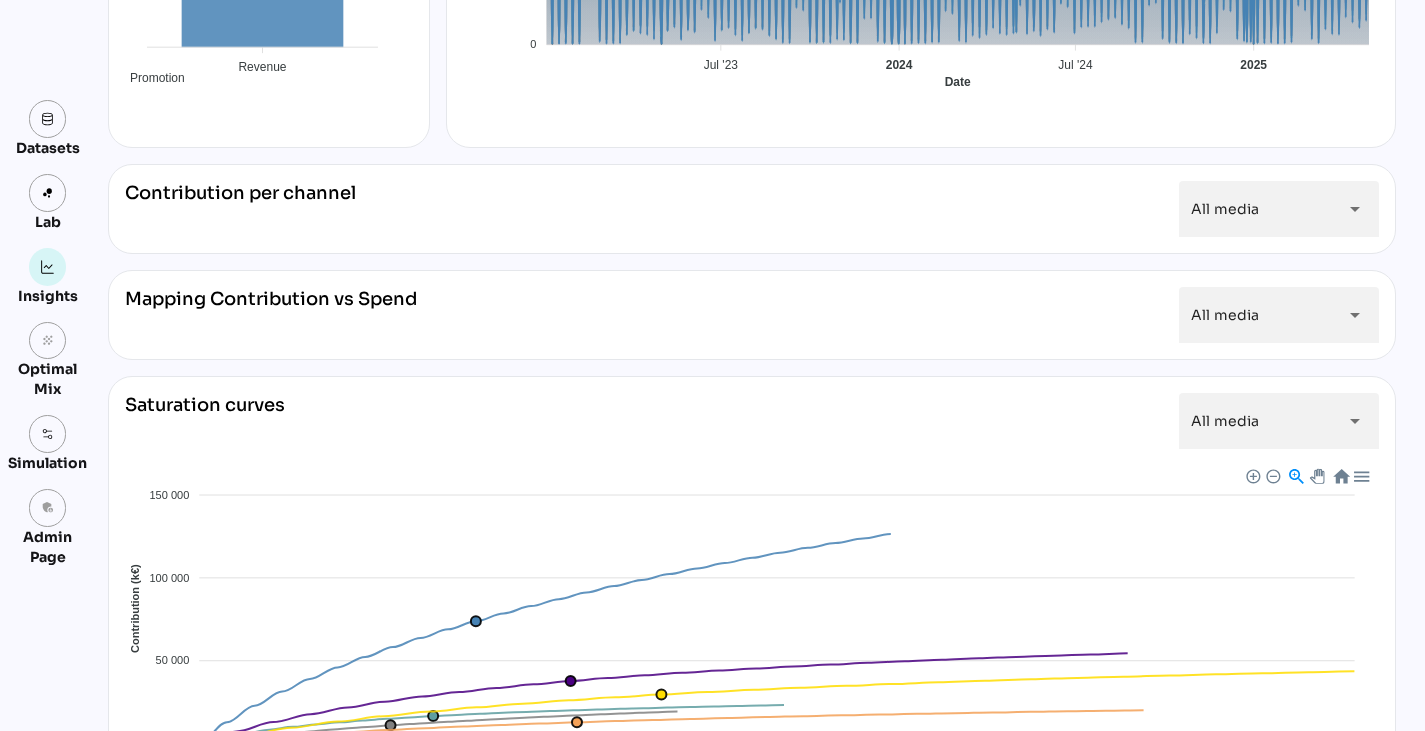 scroll, scrollTop: 610, scrollLeft: 0, axis: vertical 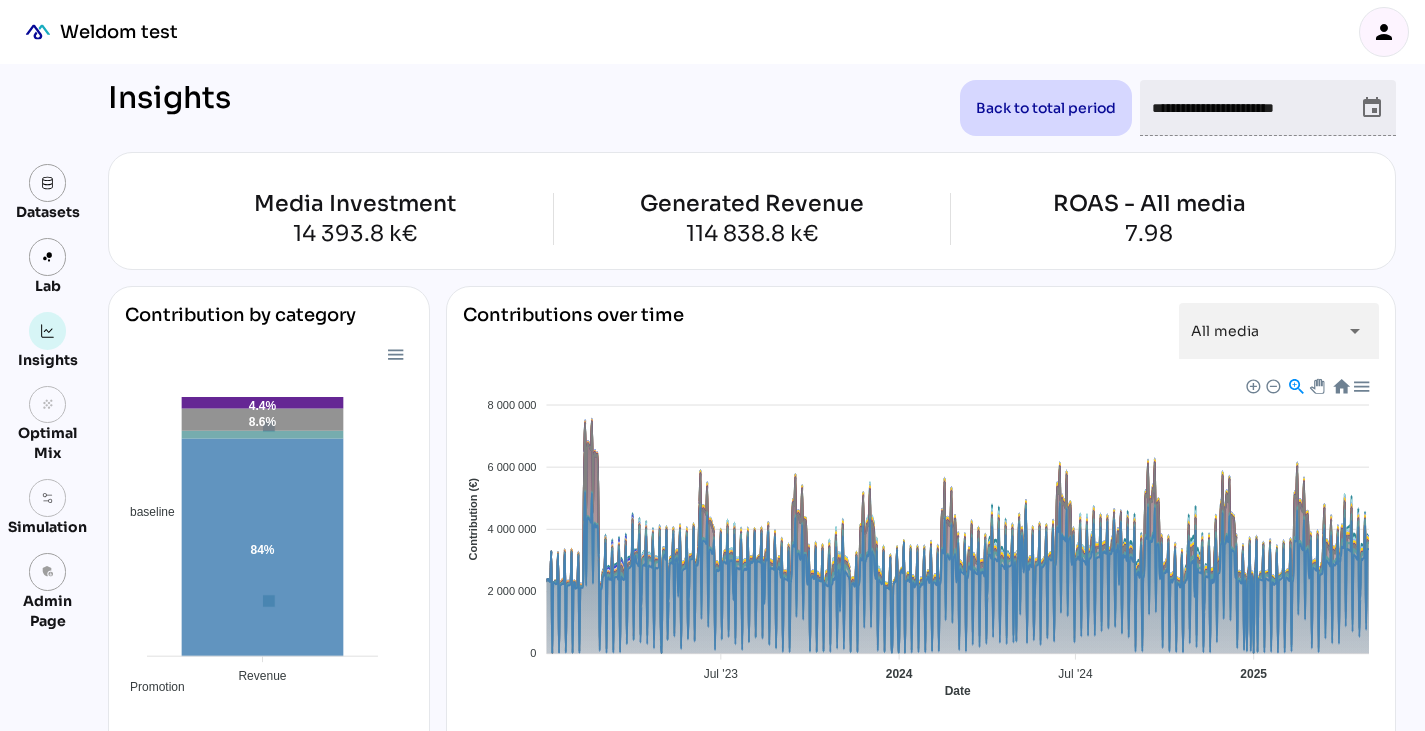 click on "person" at bounding box center [1384, 32] 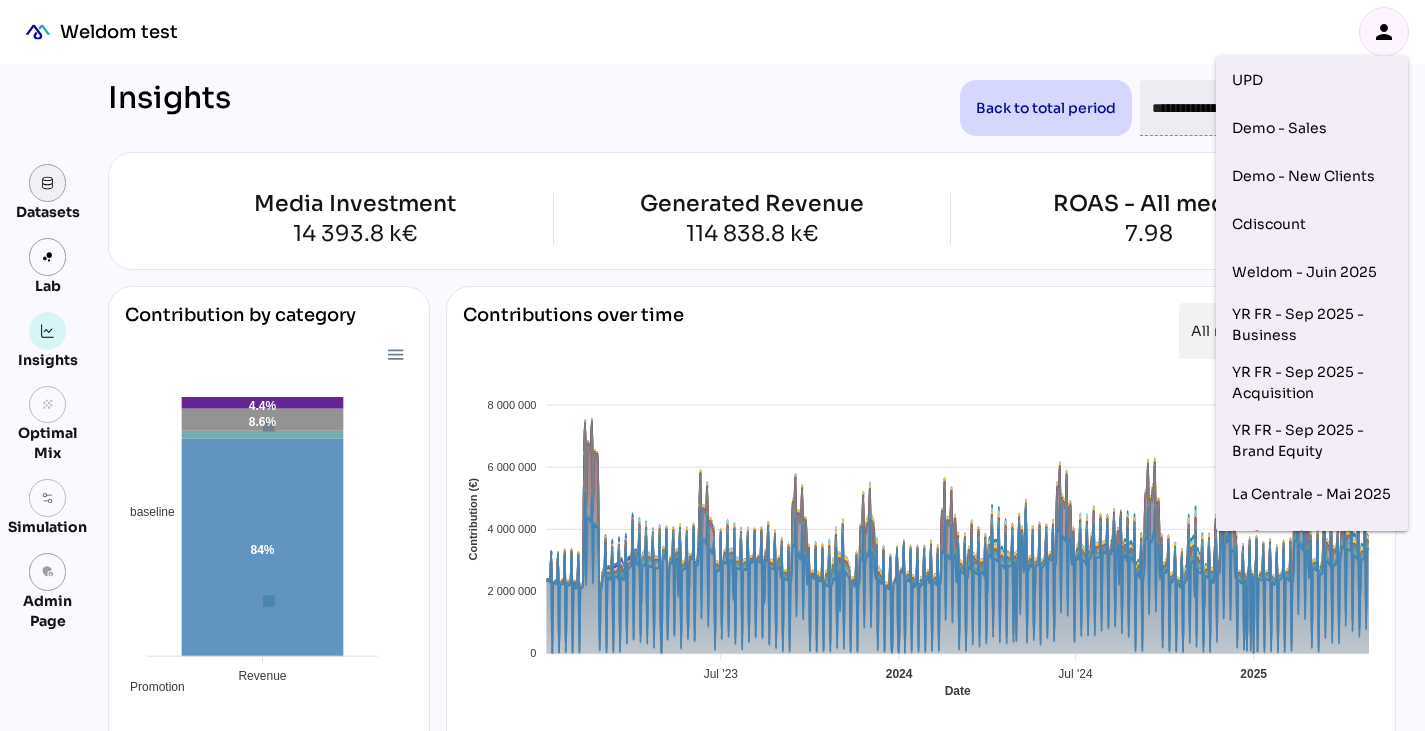 click at bounding box center [48, 183] 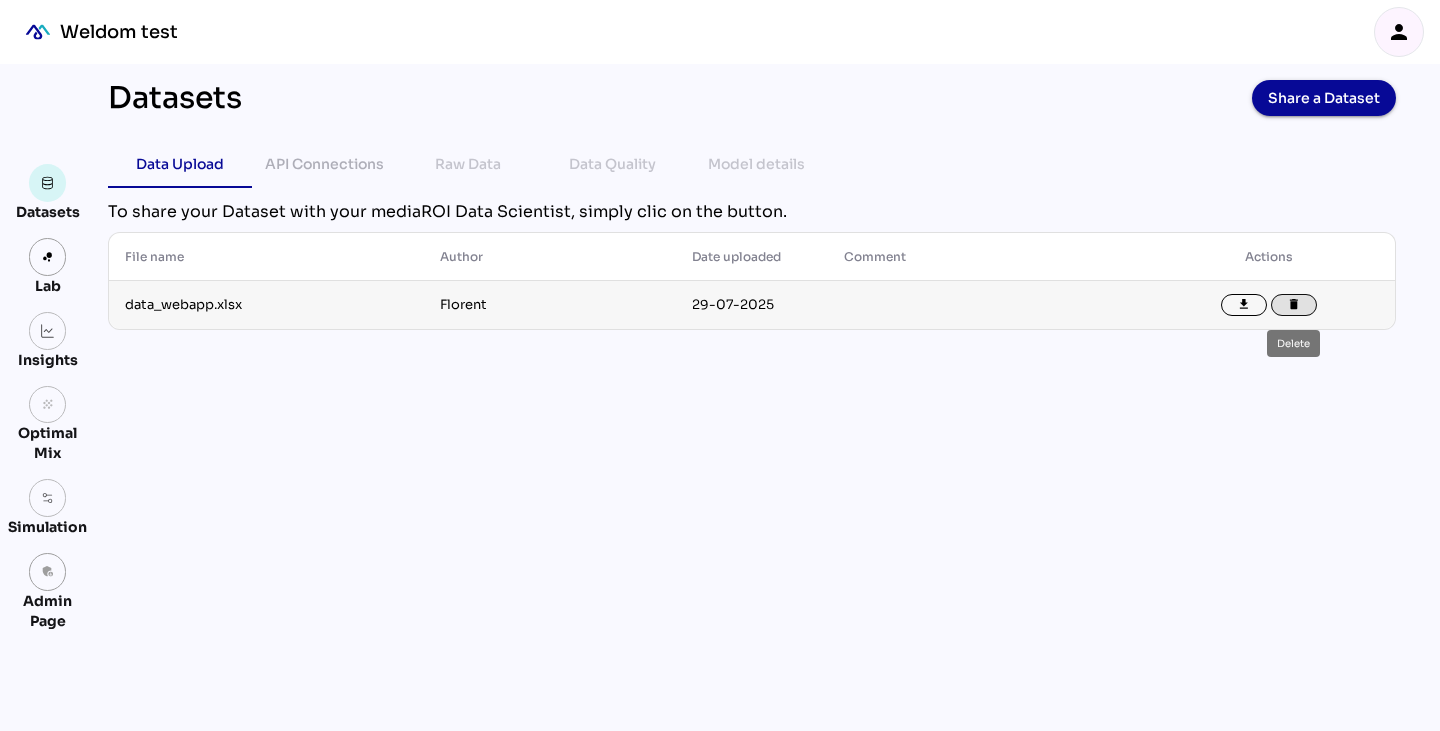 click on "delete" at bounding box center [1294, 305] 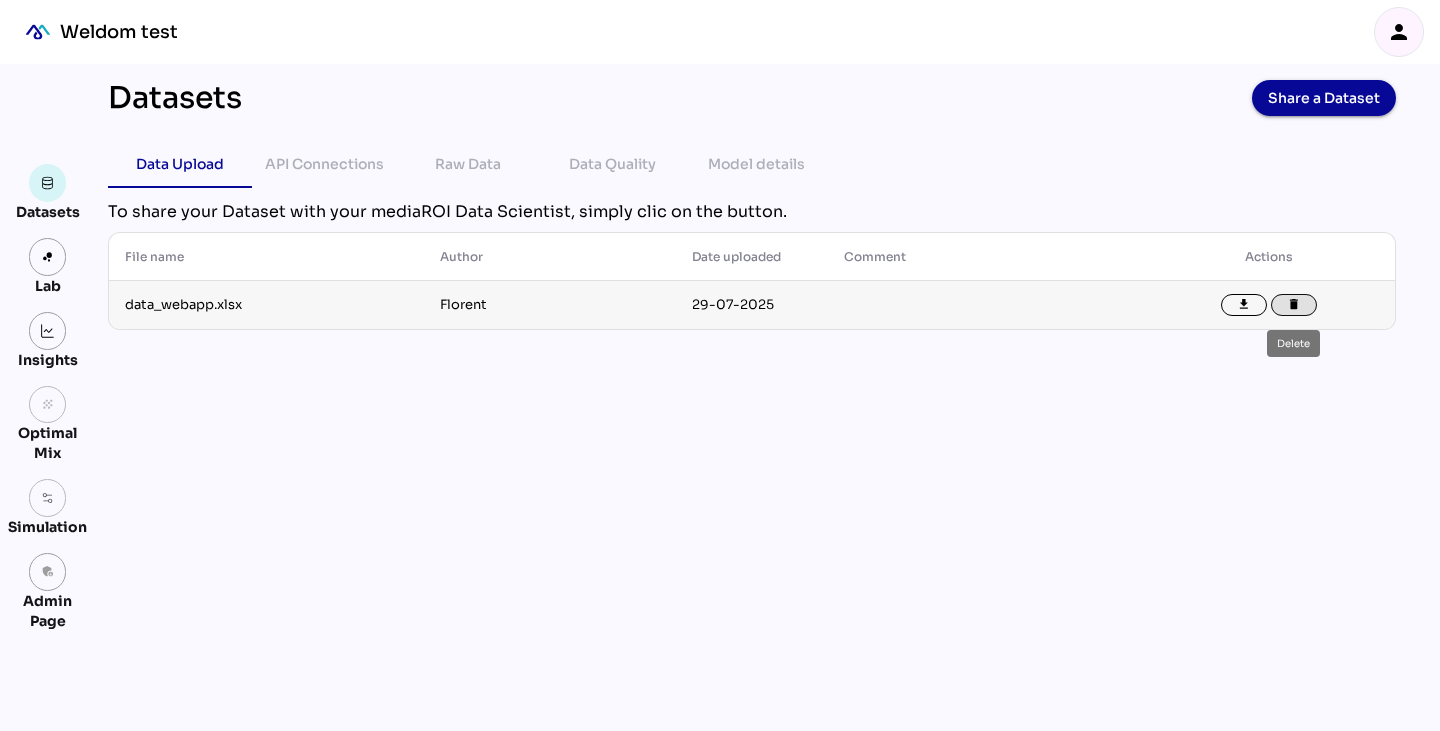click on "delete" at bounding box center [1294, 305] 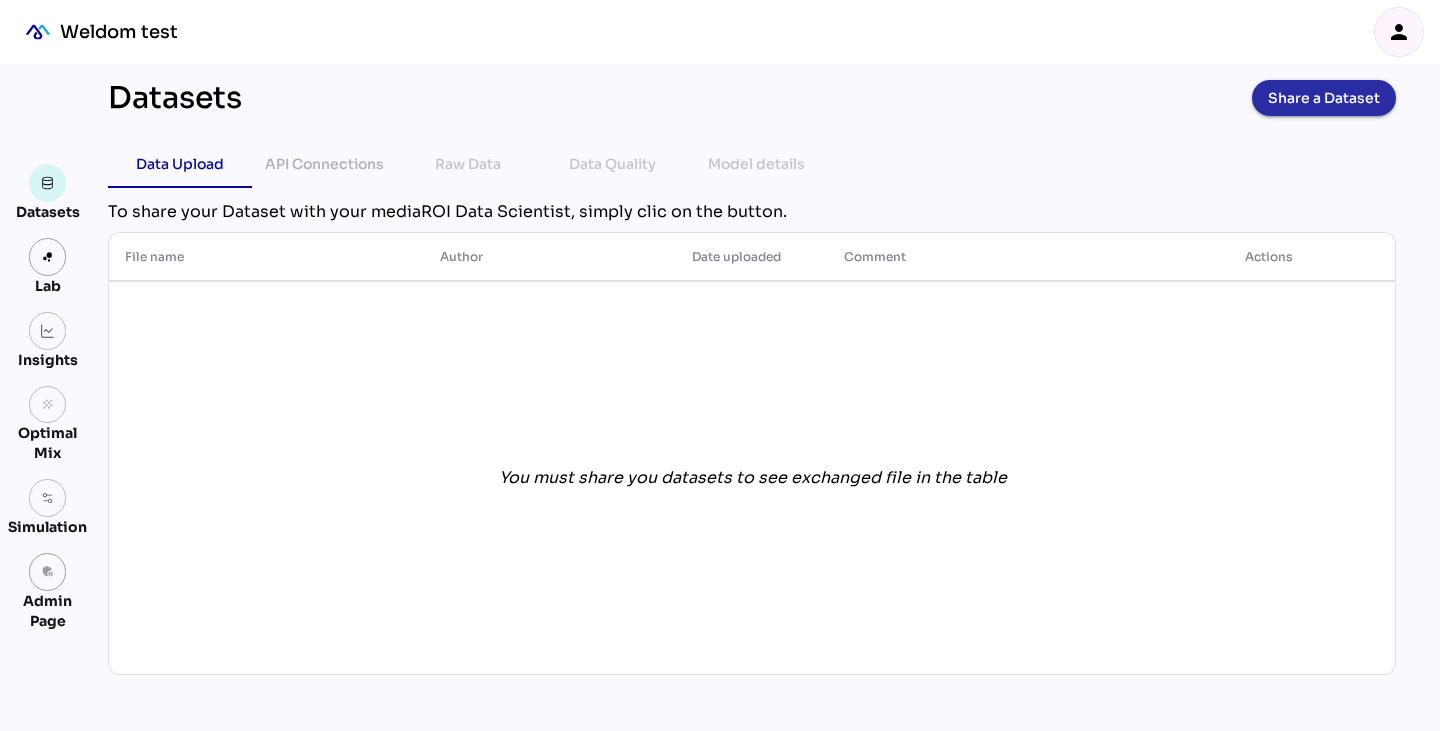 click on "Share a Dataset" at bounding box center [1324, 98] 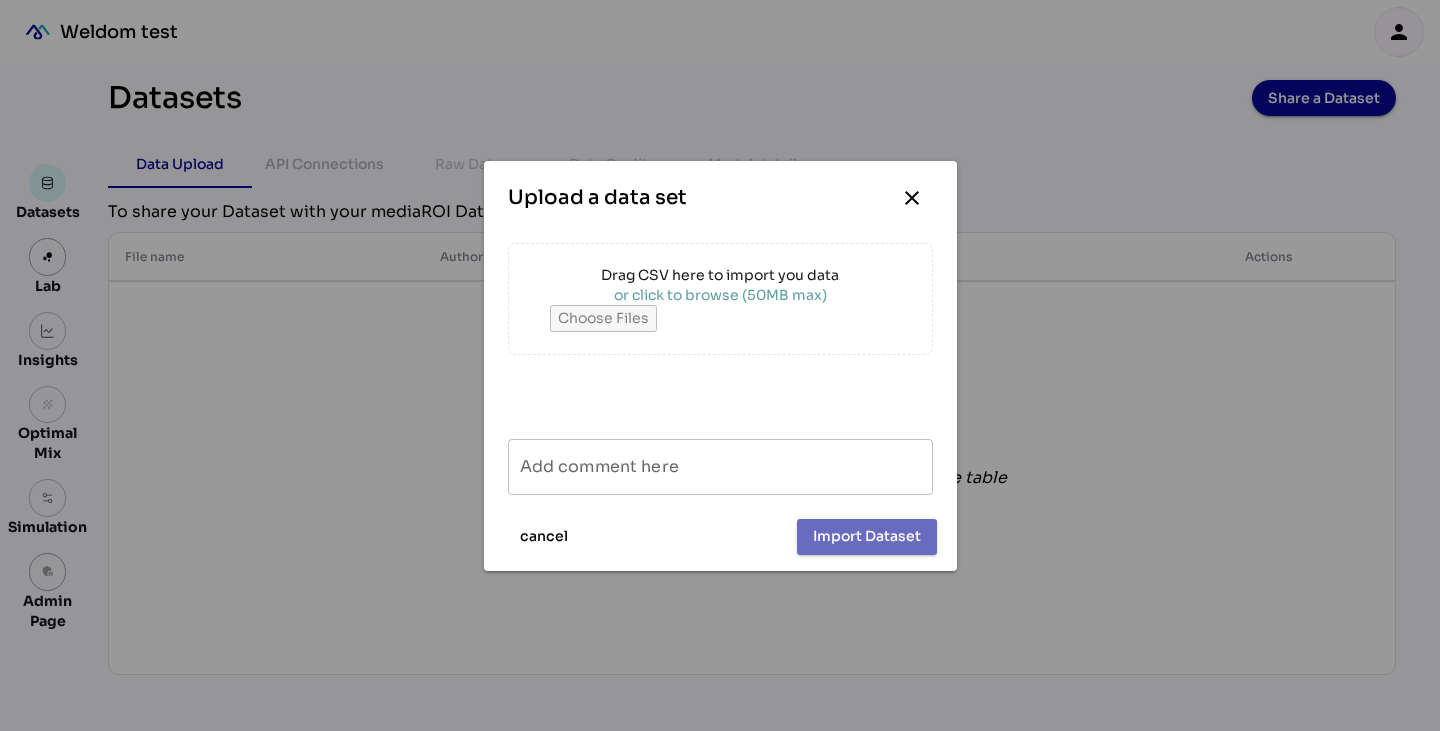 click on "or click to browse (50MB max)" at bounding box center [720, 295] 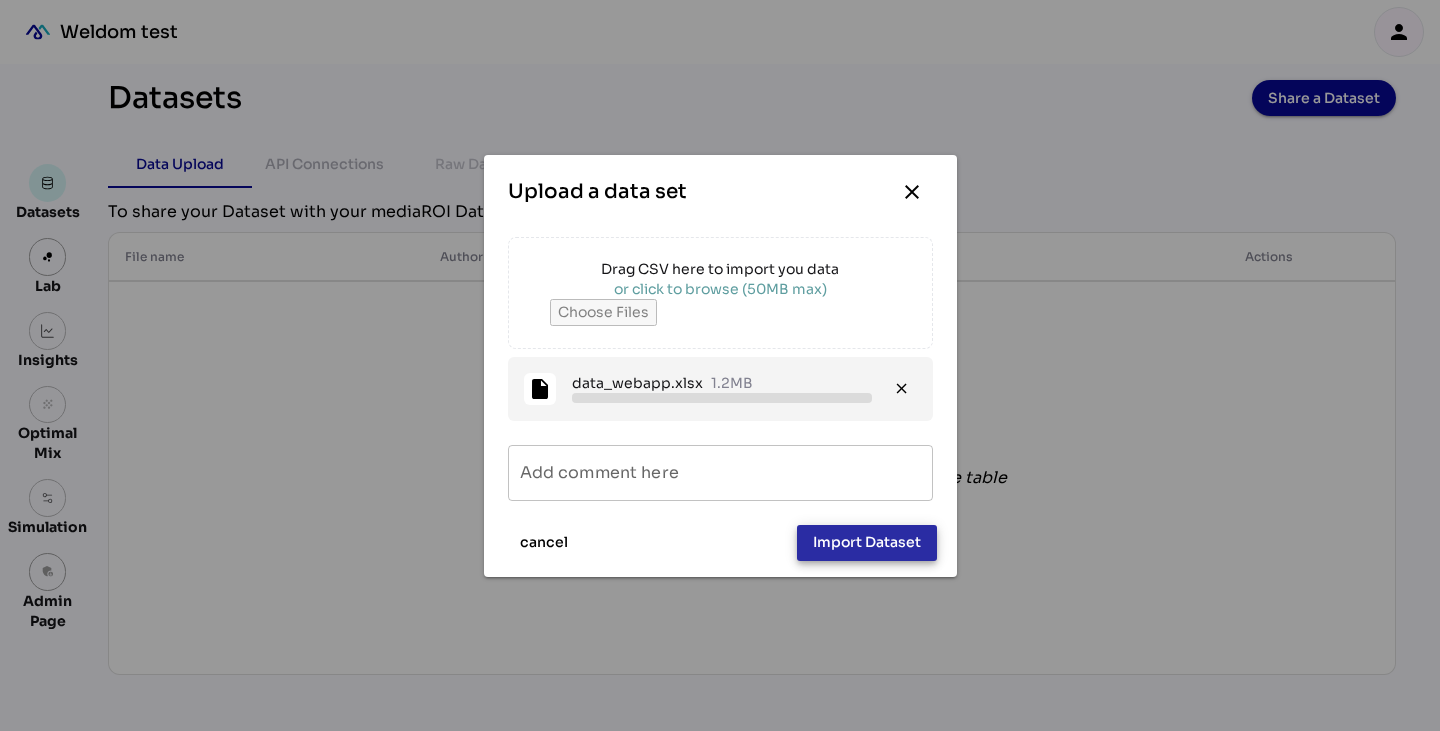 click on "Import Dataset" at bounding box center [867, 542] 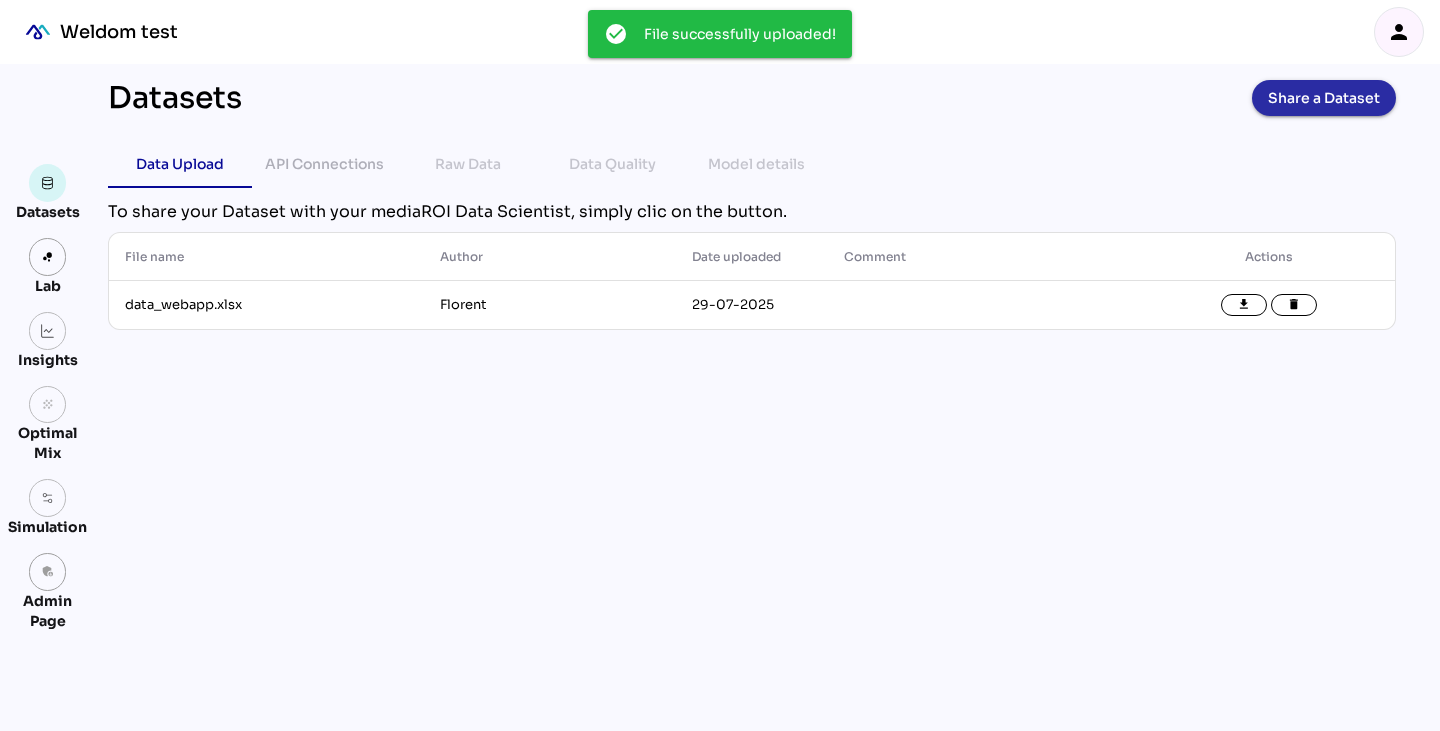 click on "Share a Dataset" at bounding box center [1324, 98] 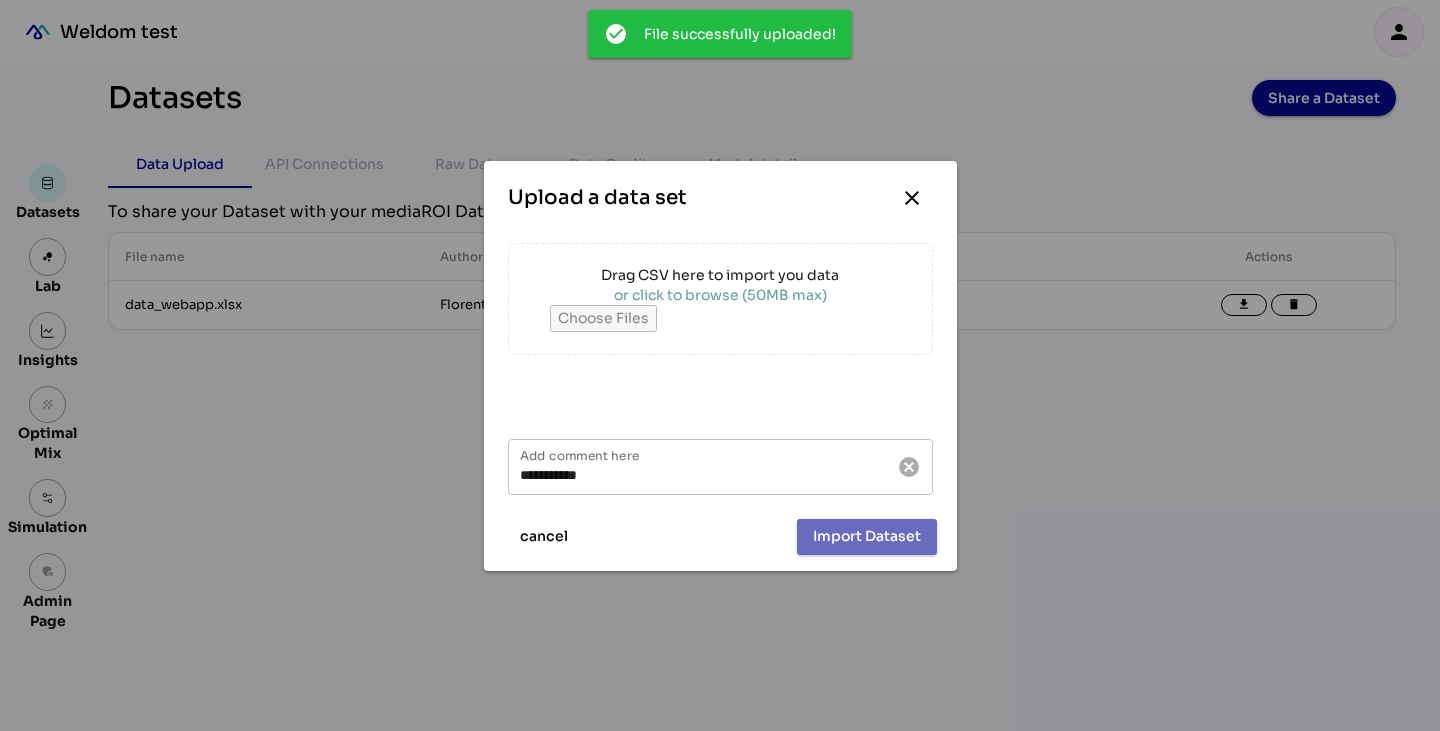 click on "or click to browse (50MB max)" at bounding box center [720, 295] 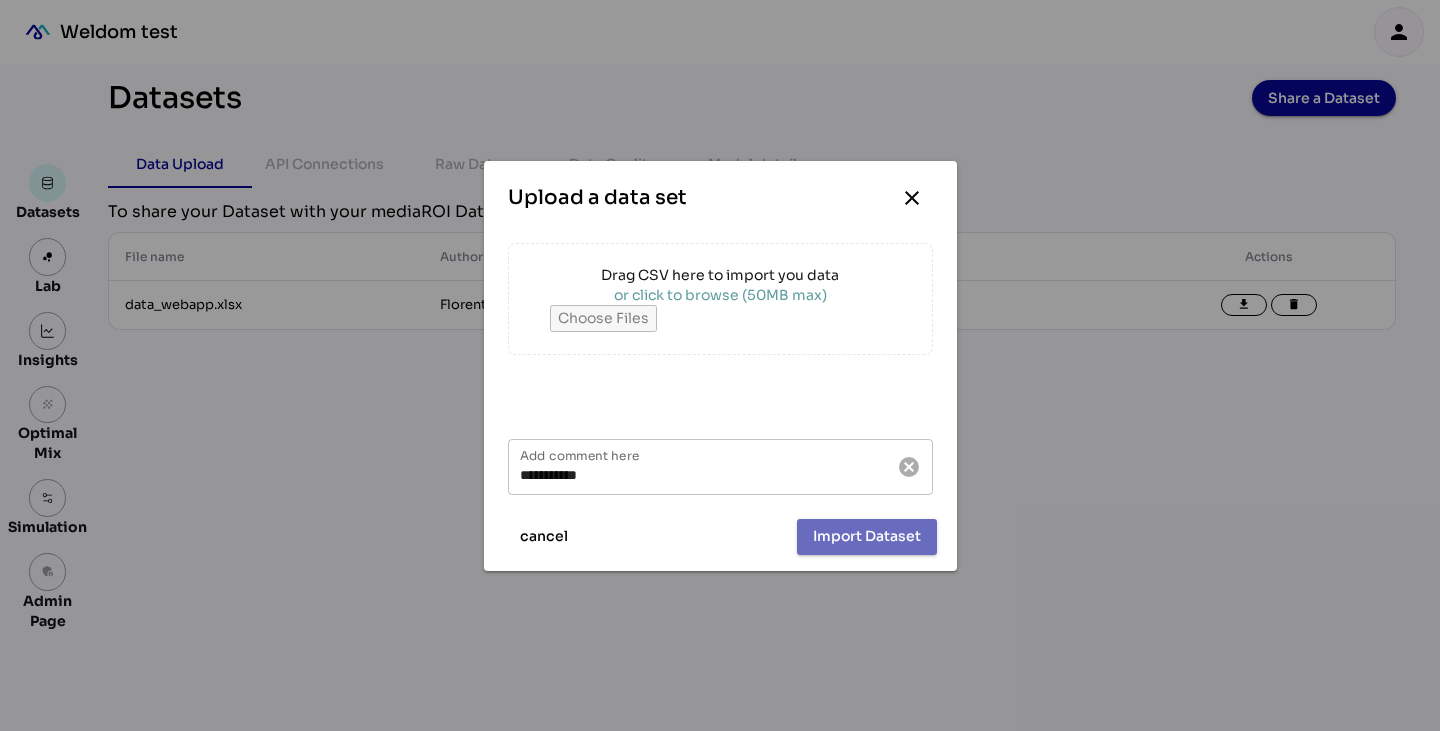 type on "**********" 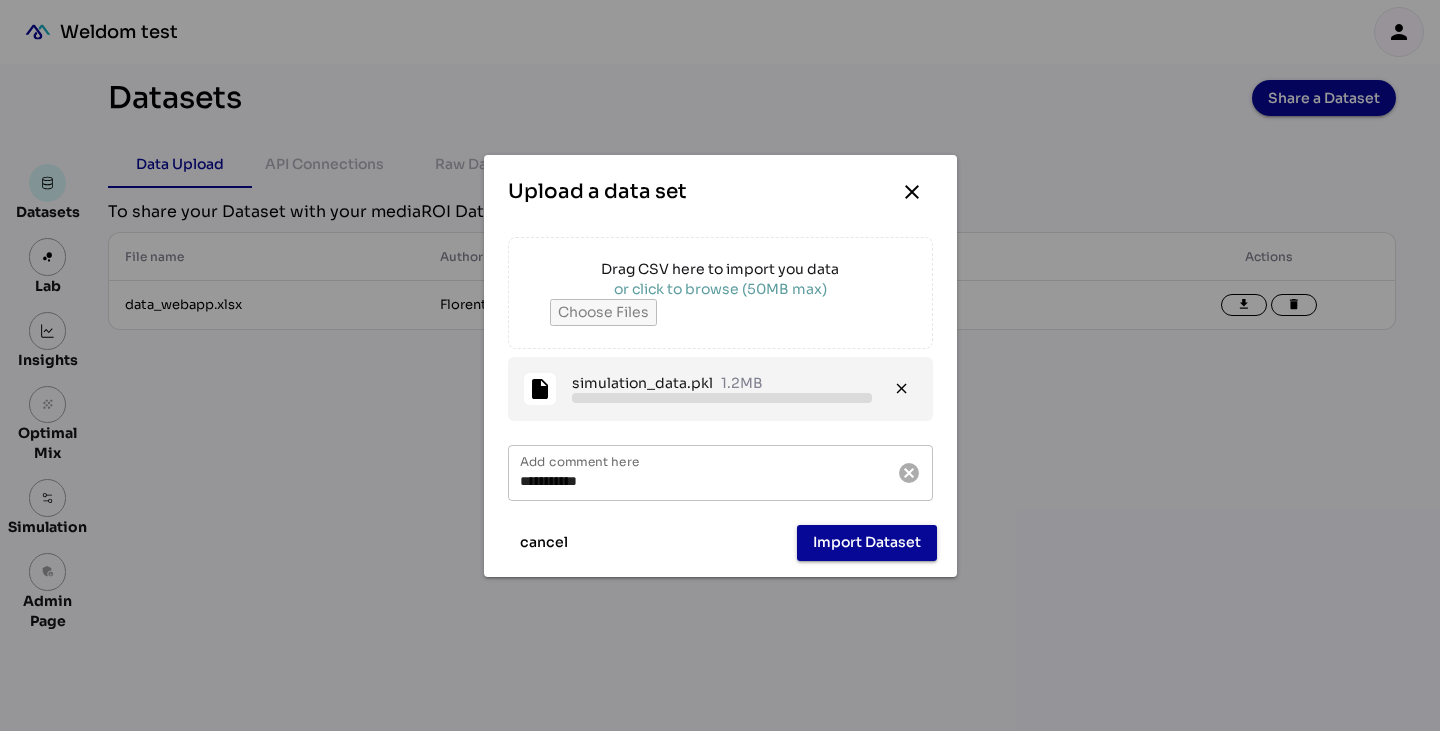 type 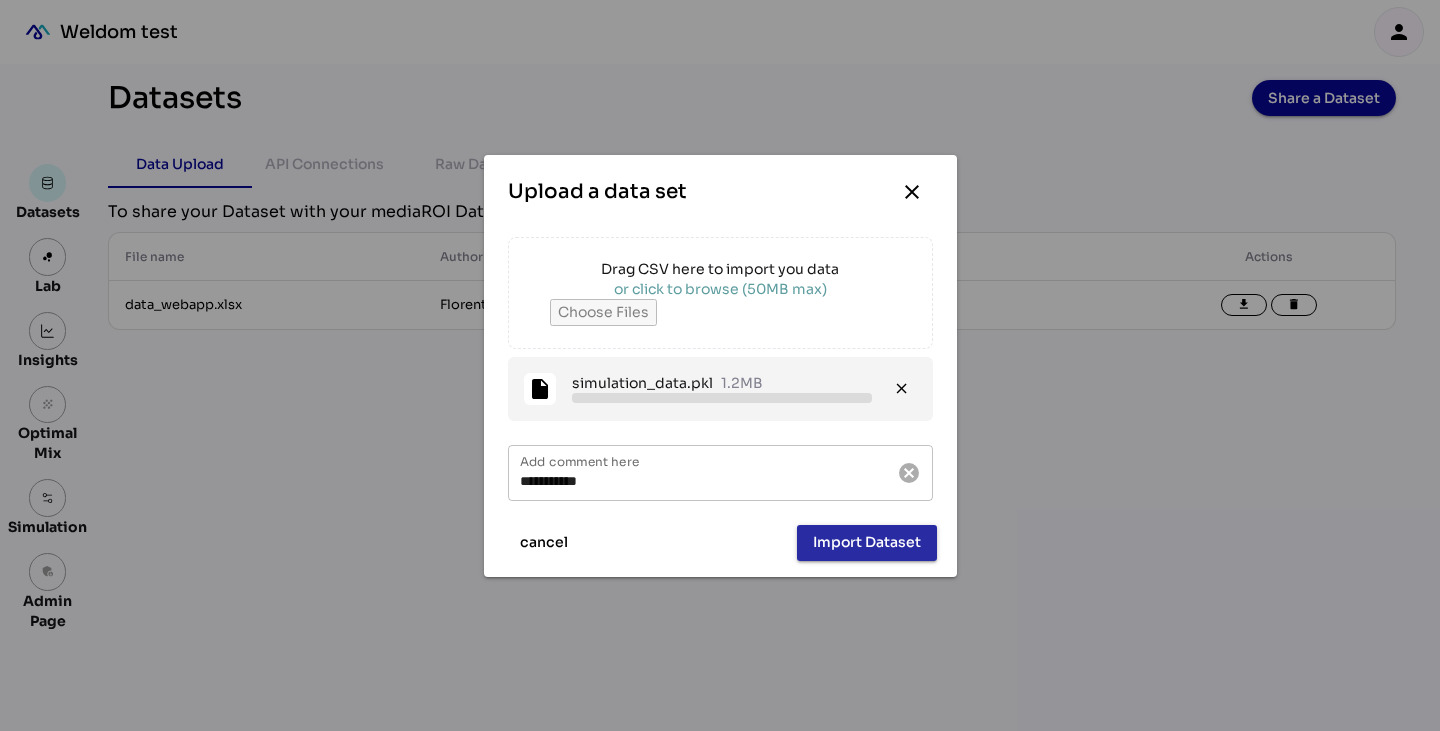 click on "Import Dataset" at bounding box center [867, 542] 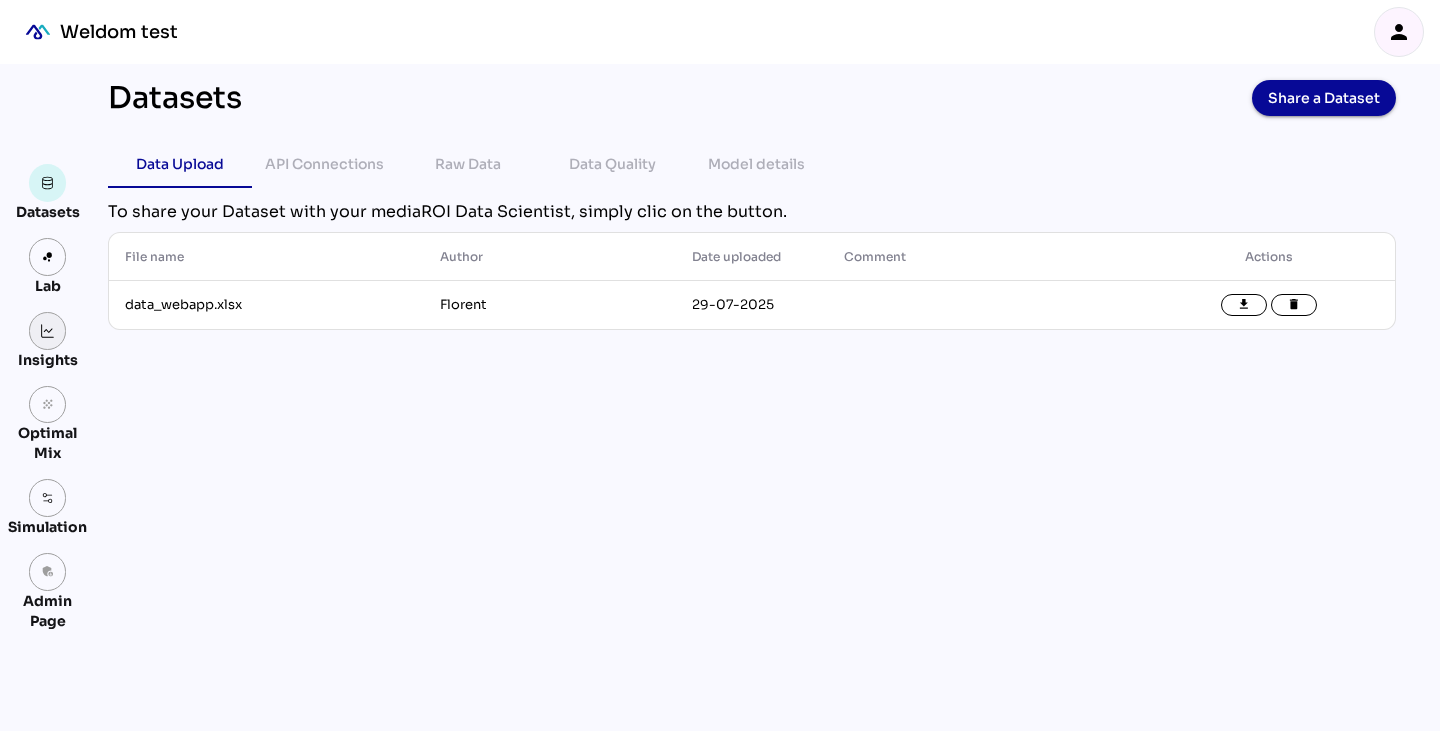 click at bounding box center (48, 331) 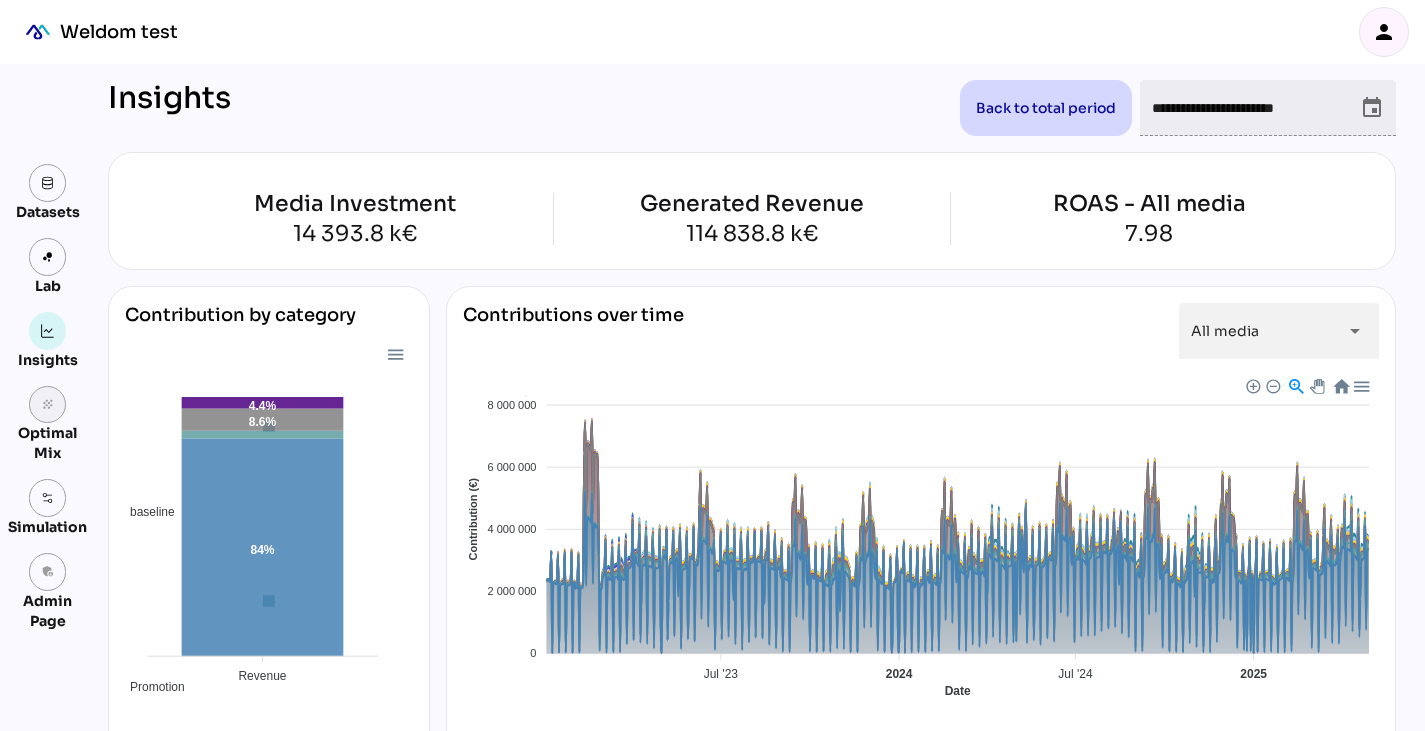 click on "grain" at bounding box center [48, 405] 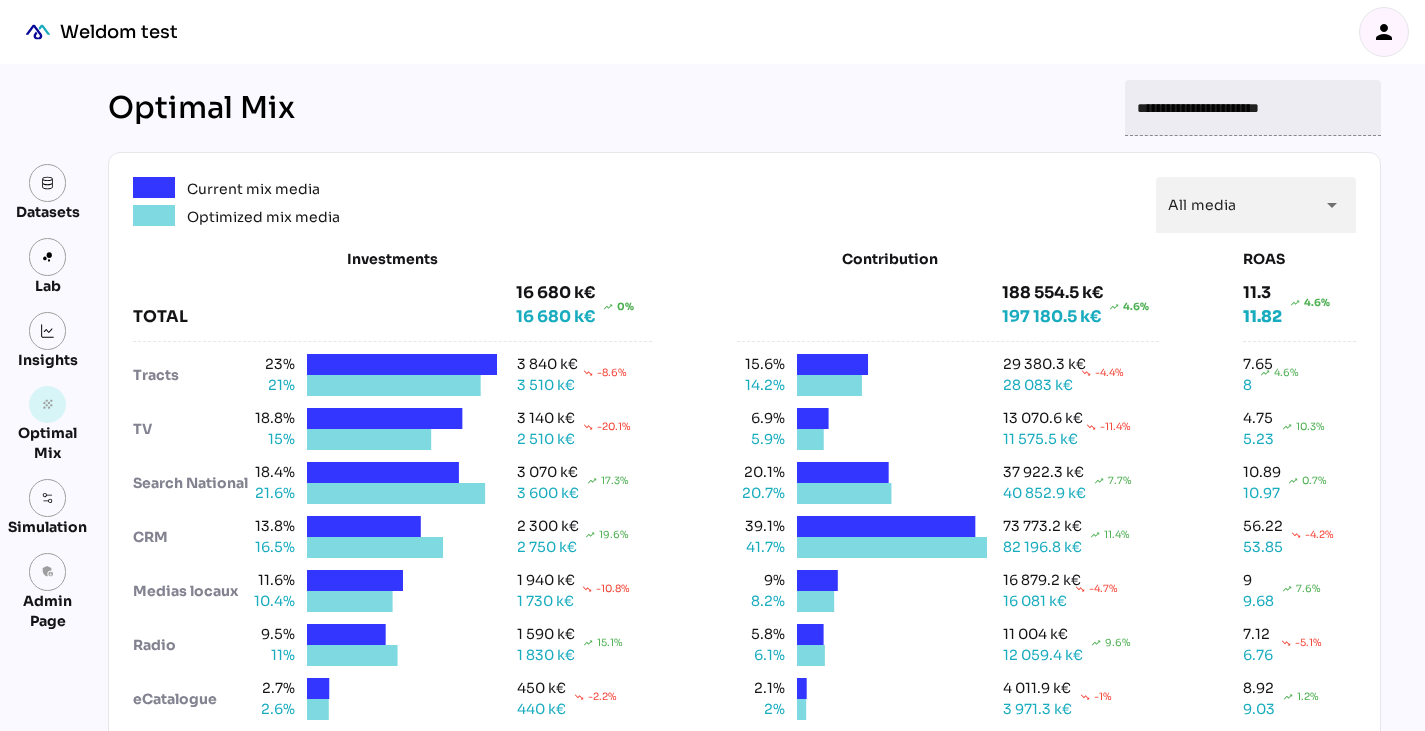 scroll, scrollTop: 84, scrollLeft: 0, axis: vertical 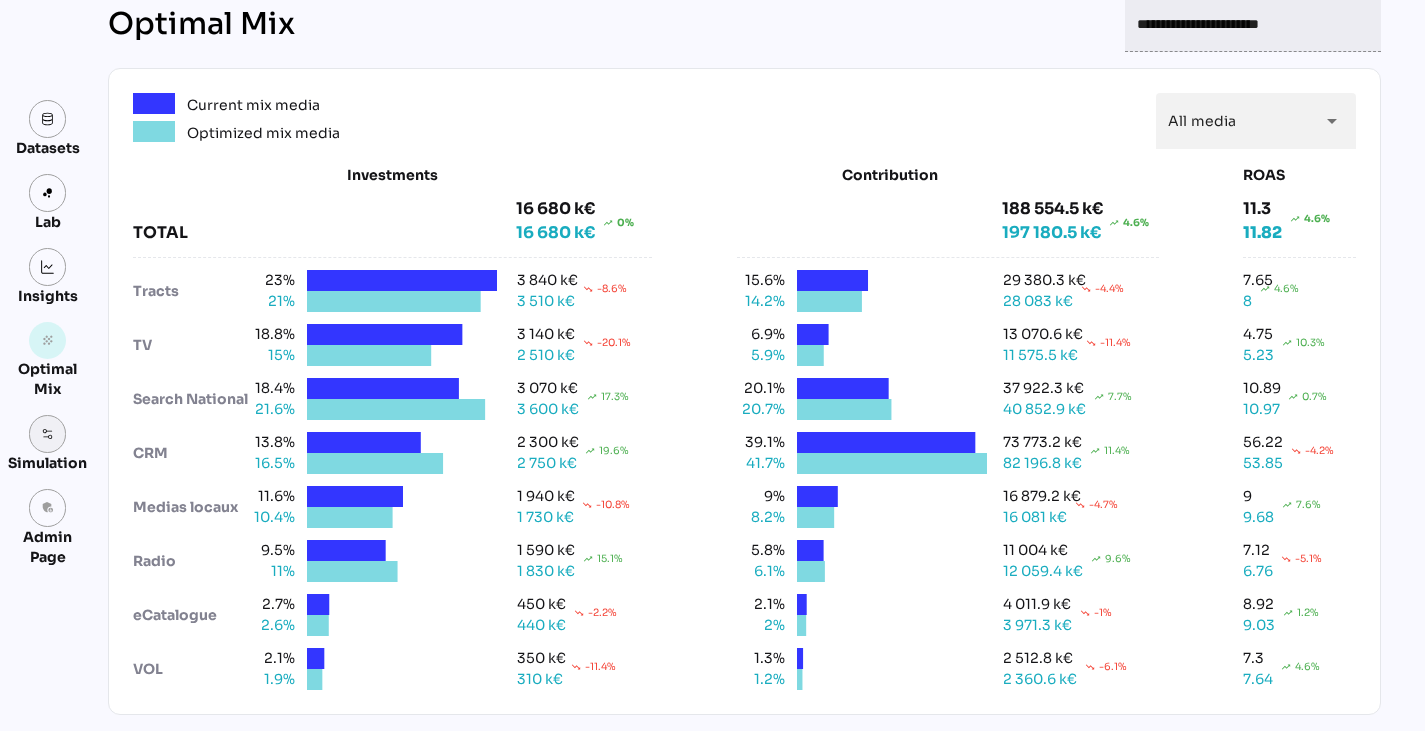 click at bounding box center (48, 434) 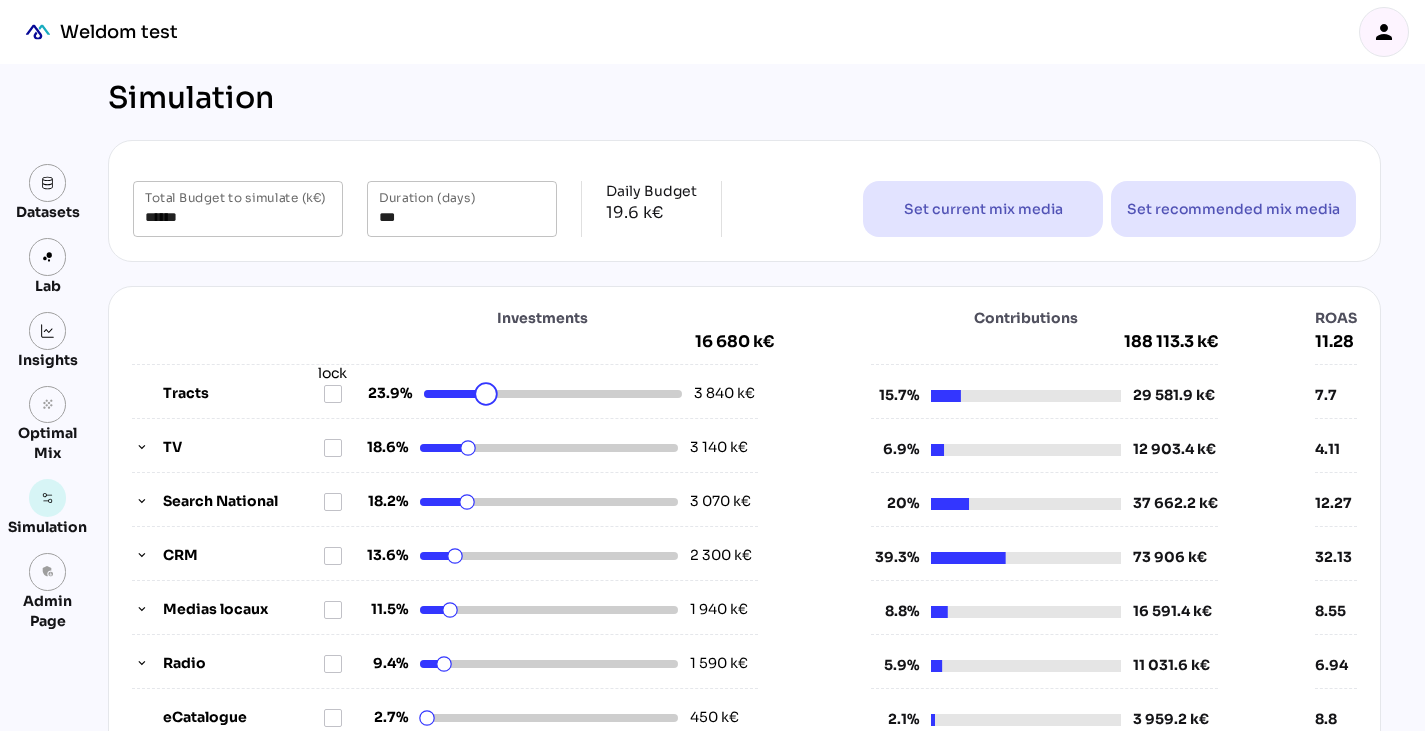 drag, startPoint x: 479, startPoint y: 396, endPoint x: 570, endPoint y: 397, distance: 91.00549 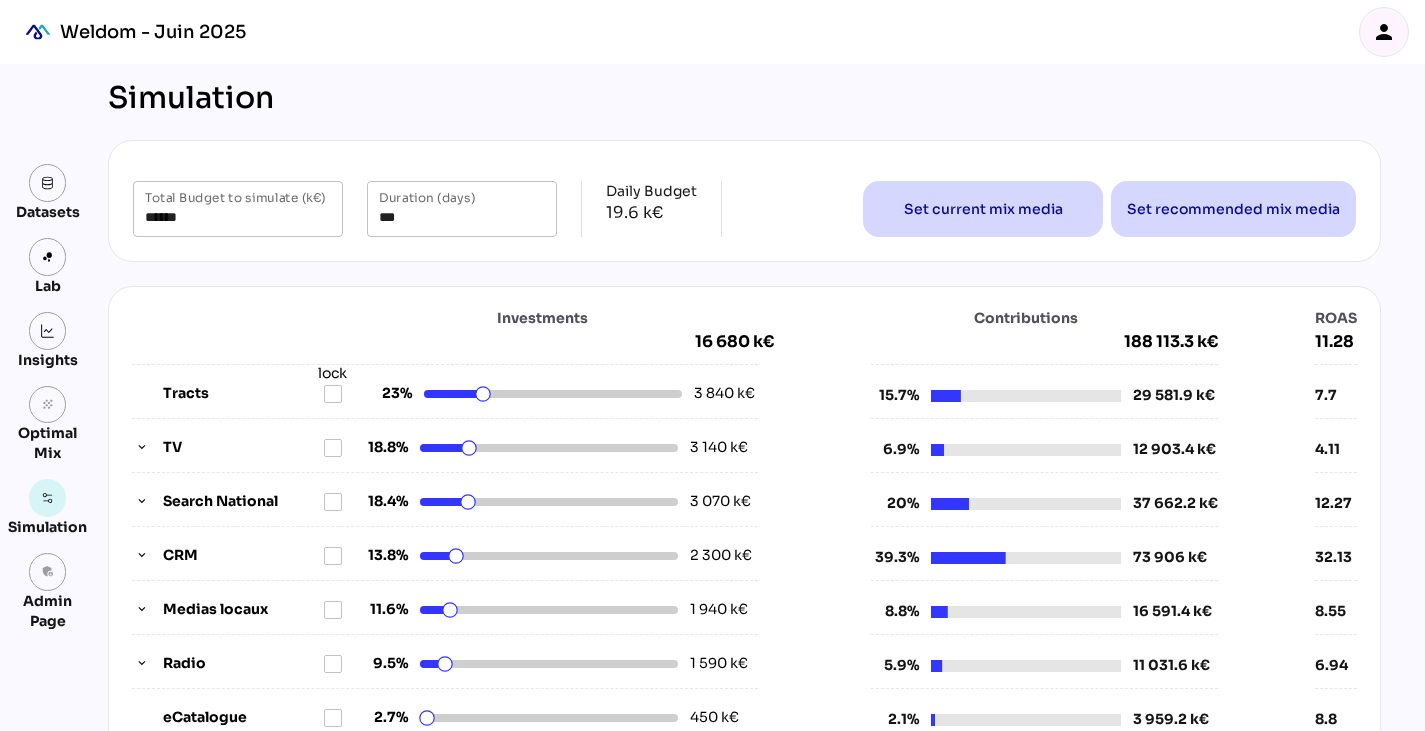 scroll, scrollTop: 0, scrollLeft: 0, axis: both 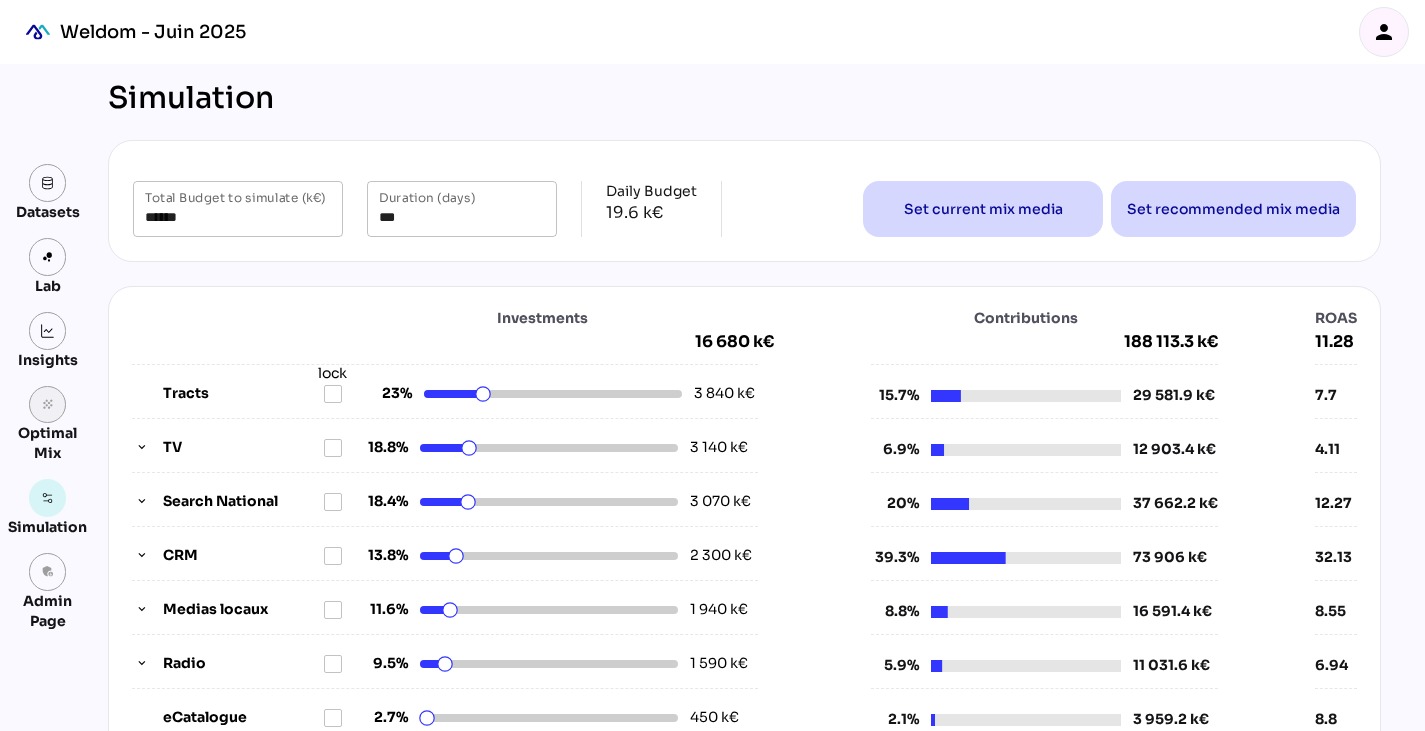 click on "grain" at bounding box center [48, 405] 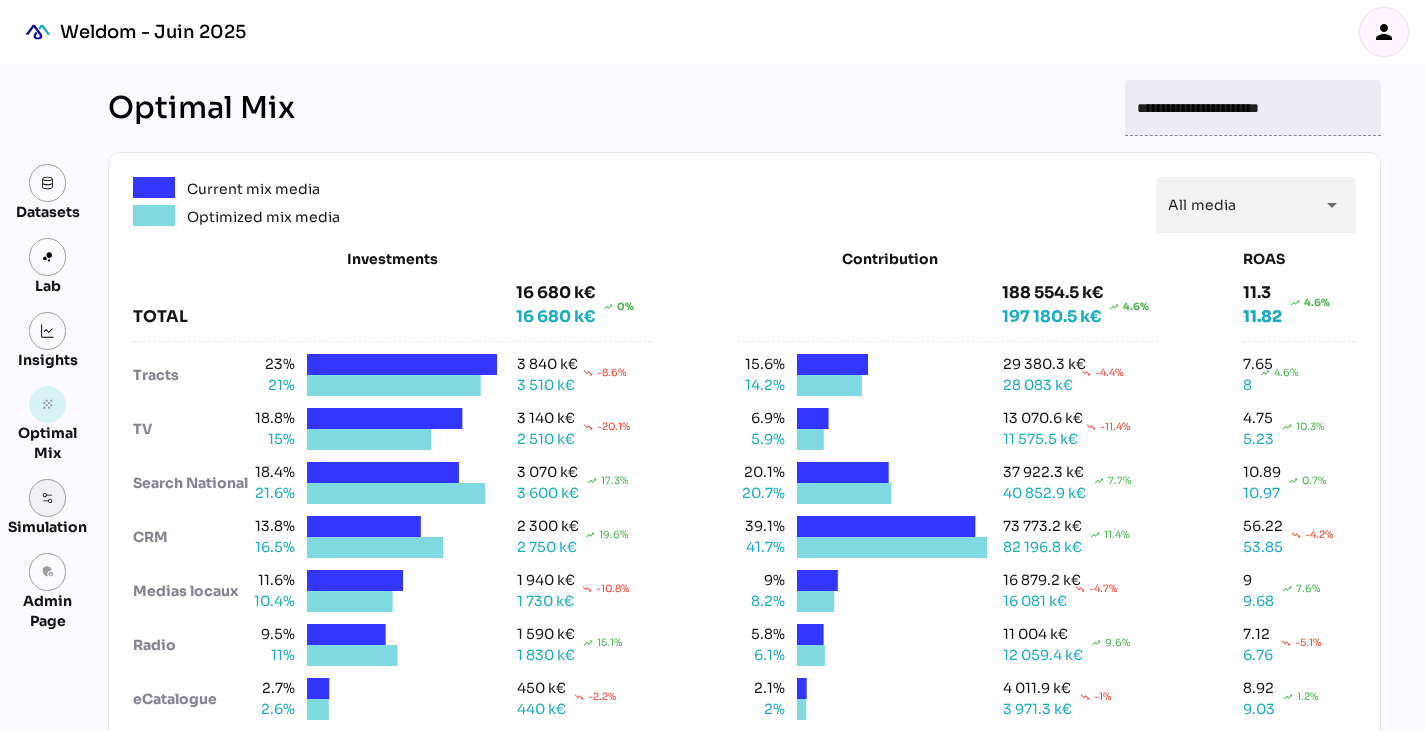 click at bounding box center [48, 498] 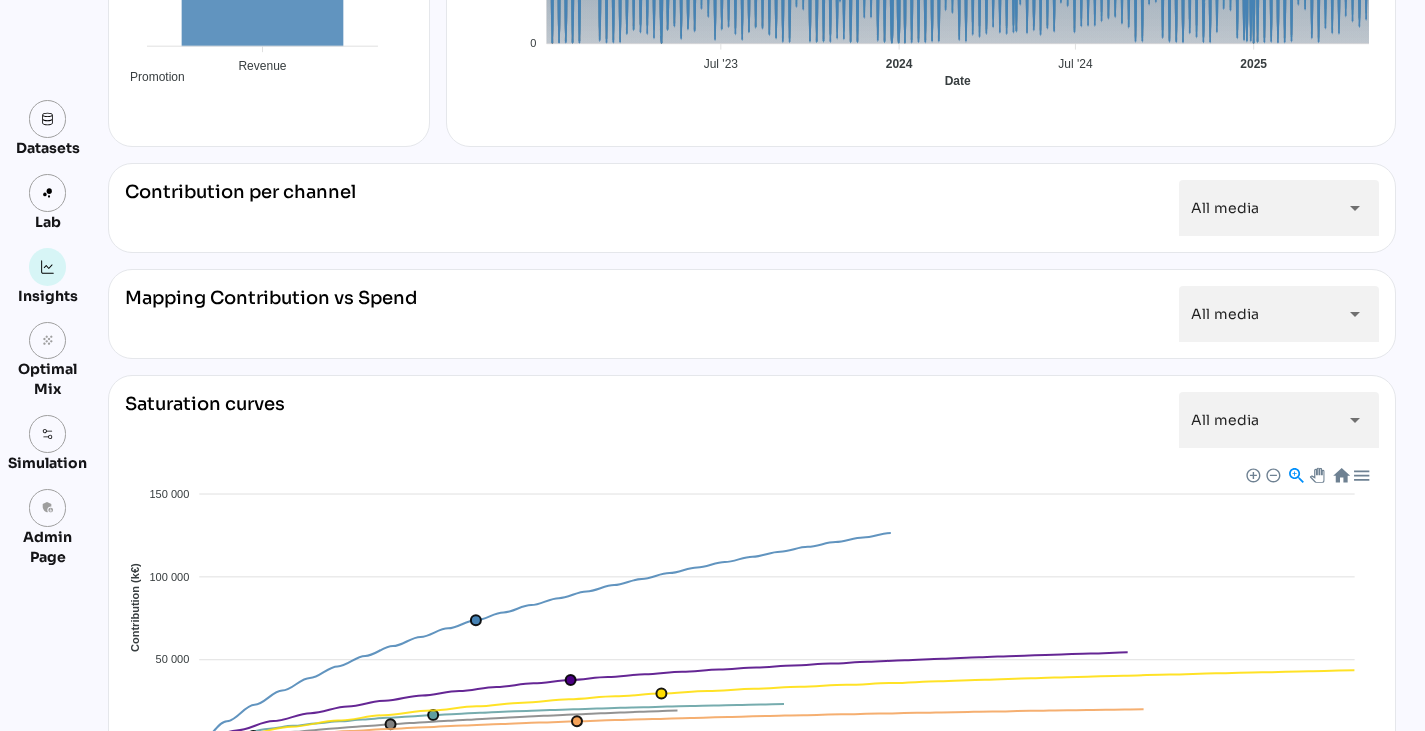 scroll, scrollTop: 610, scrollLeft: 0, axis: vertical 